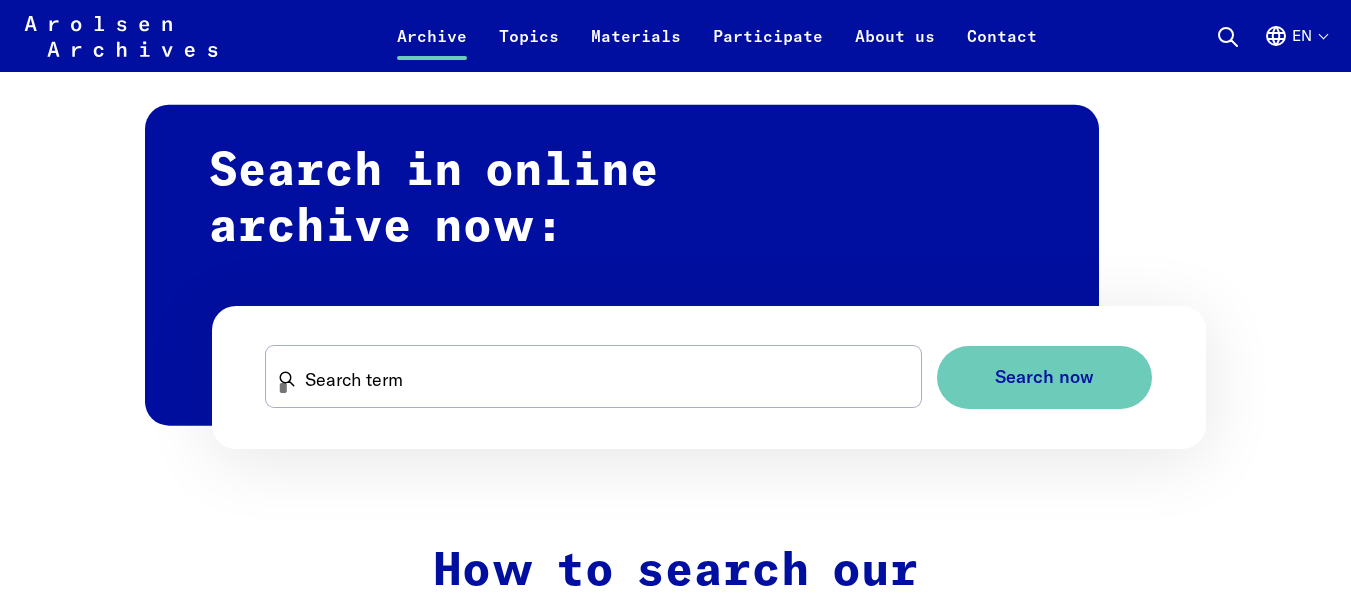 scroll, scrollTop: 1200, scrollLeft: 0, axis: vertical 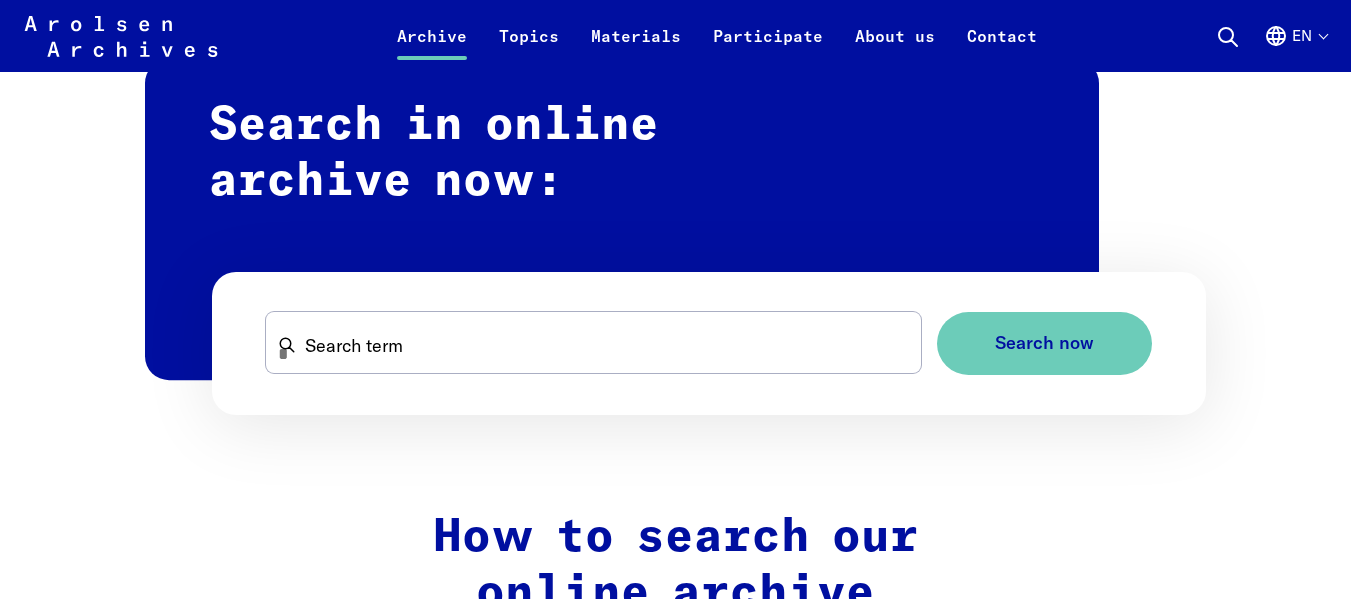 click on "Search term       Search now" at bounding box center (709, 343) 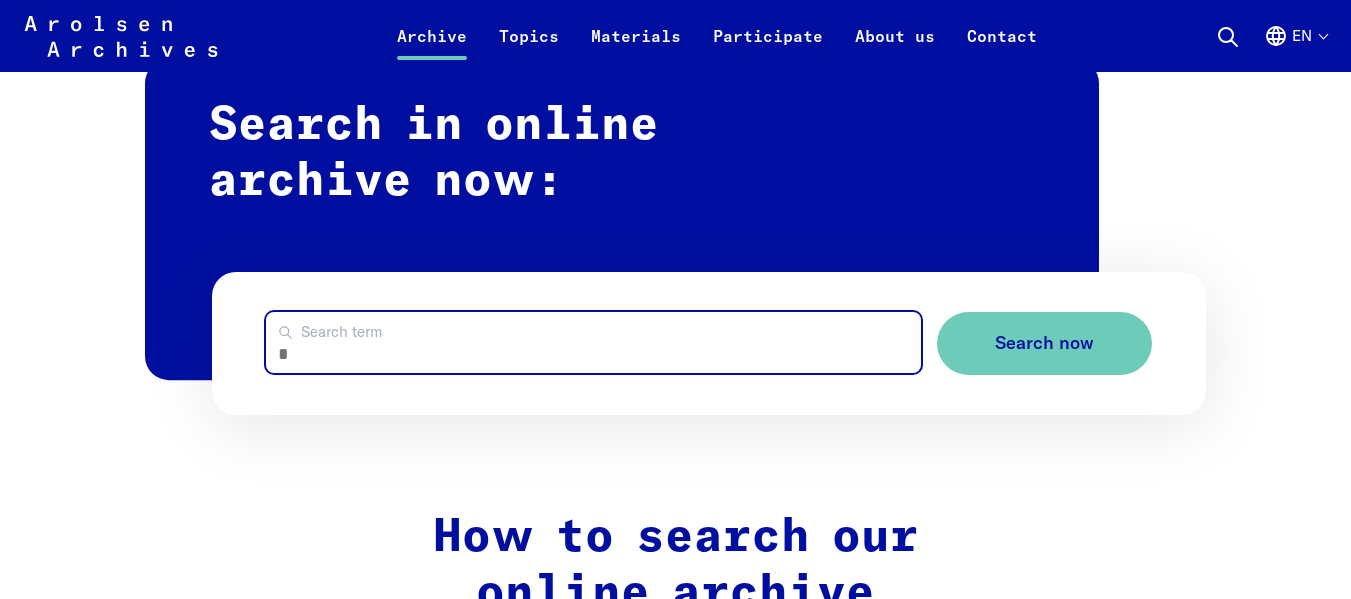 click on "Search term" at bounding box center [593, 342] 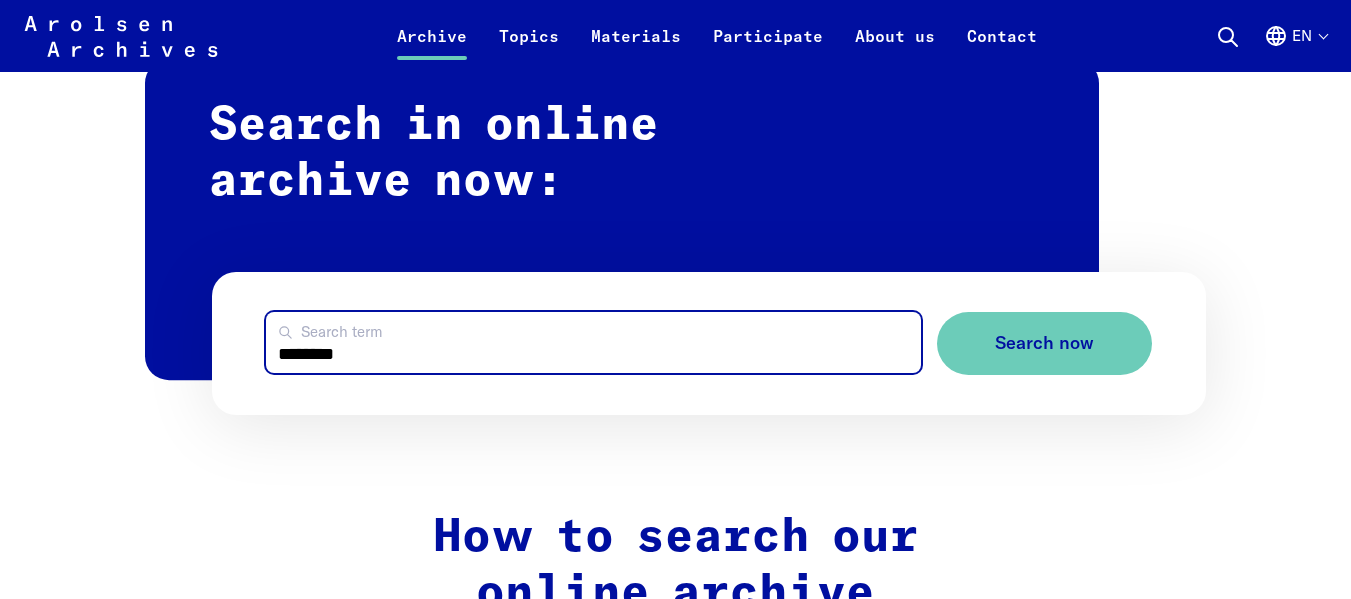 type on "********" 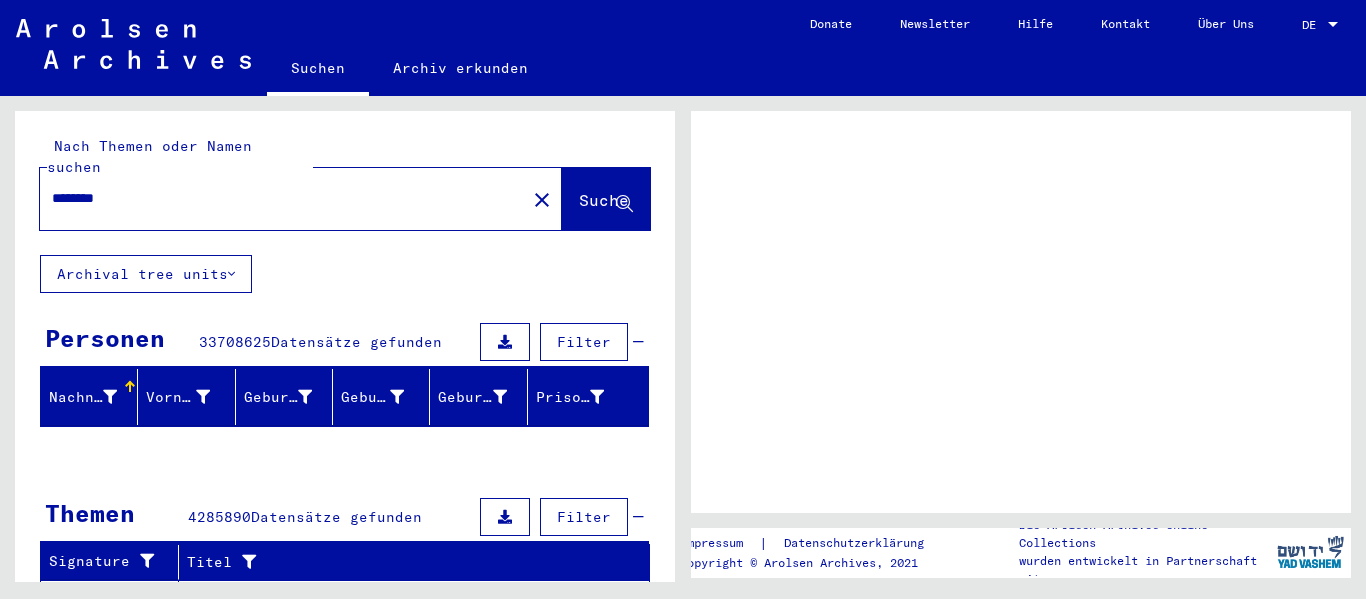 scroll, scrollTop: 0, scrollLeft: 0, axis: both 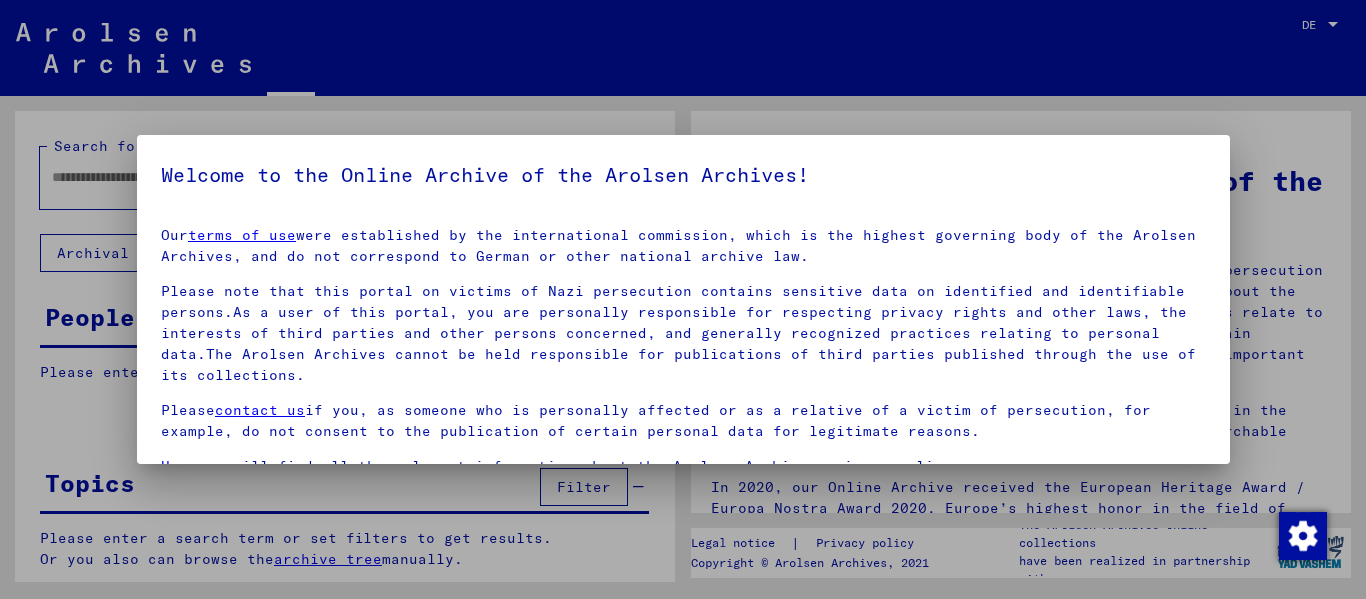 type on "********" 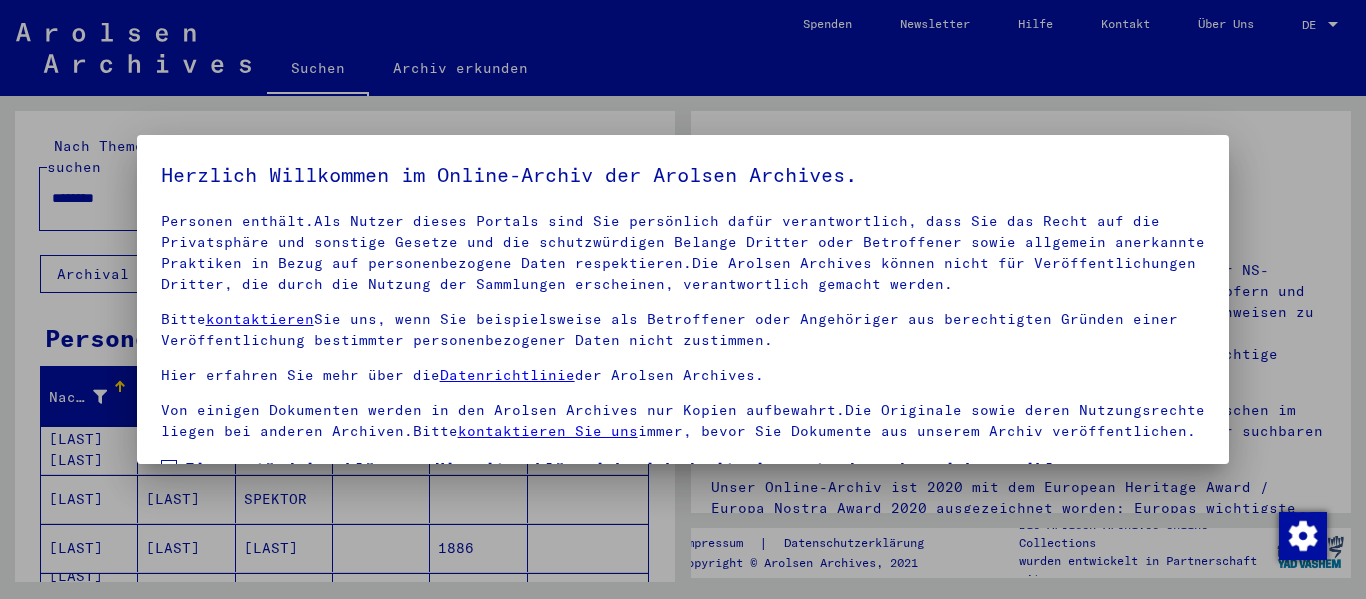 scroll, scrollTop: 112, scrollLeft: 0, axis: vertical 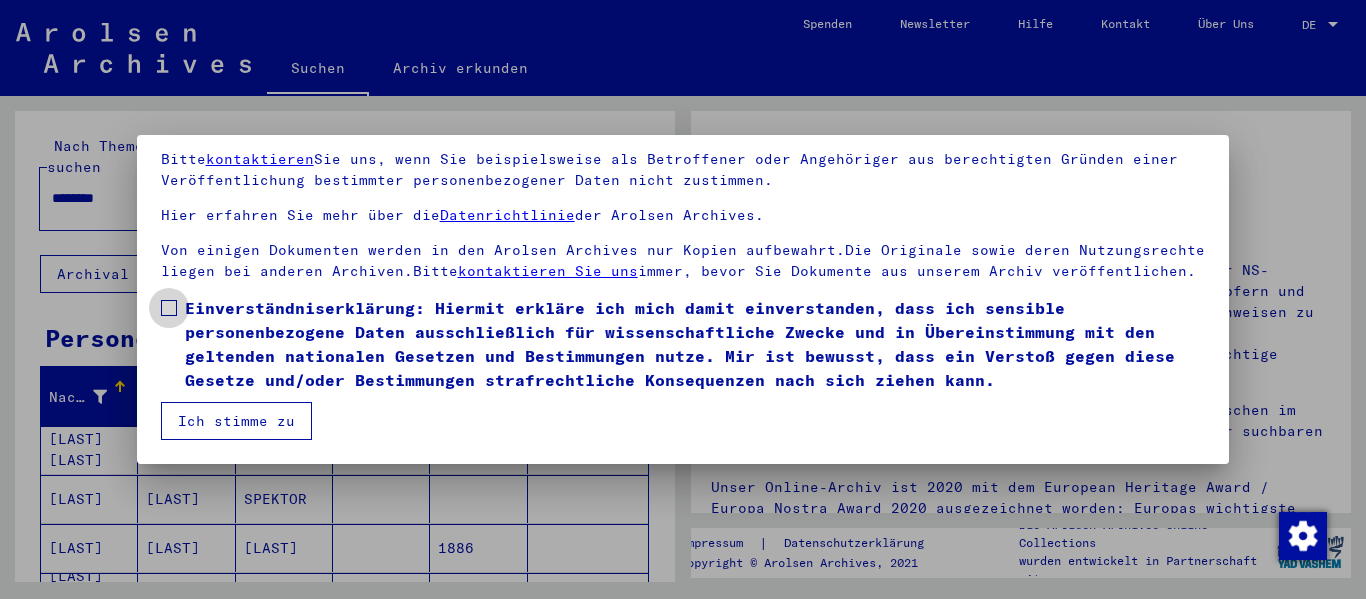 click at bounding box center (169, 308) 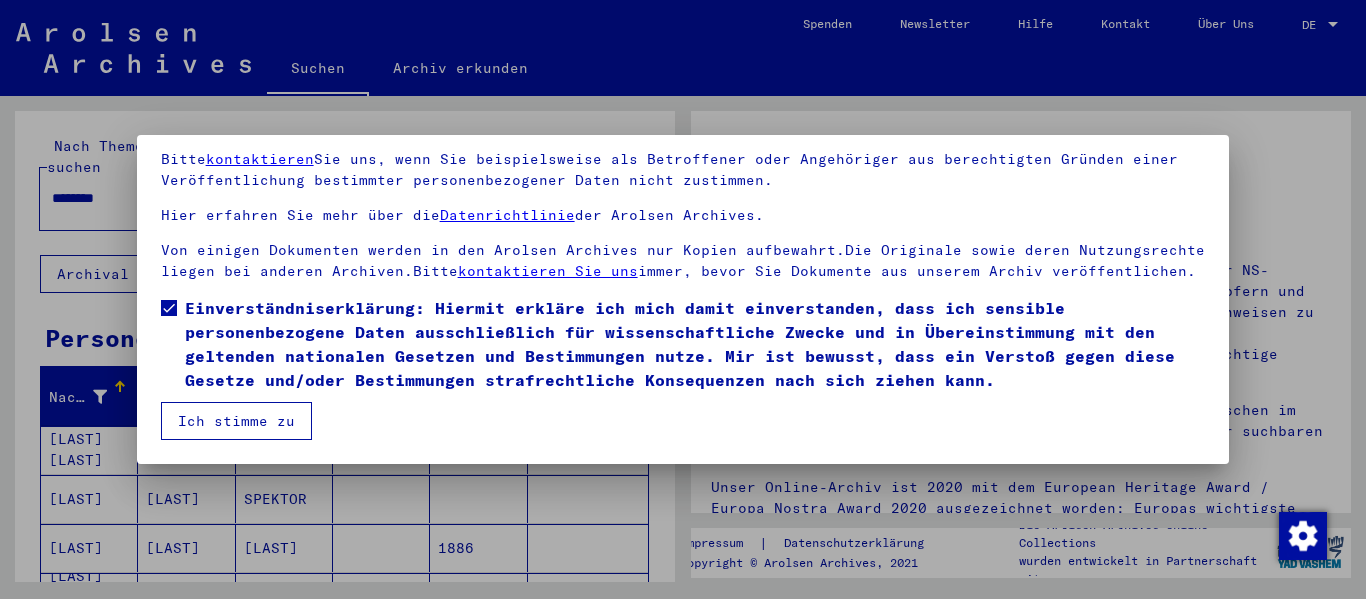 click on "Ich stimme zu" at bounding box center [236, 421] 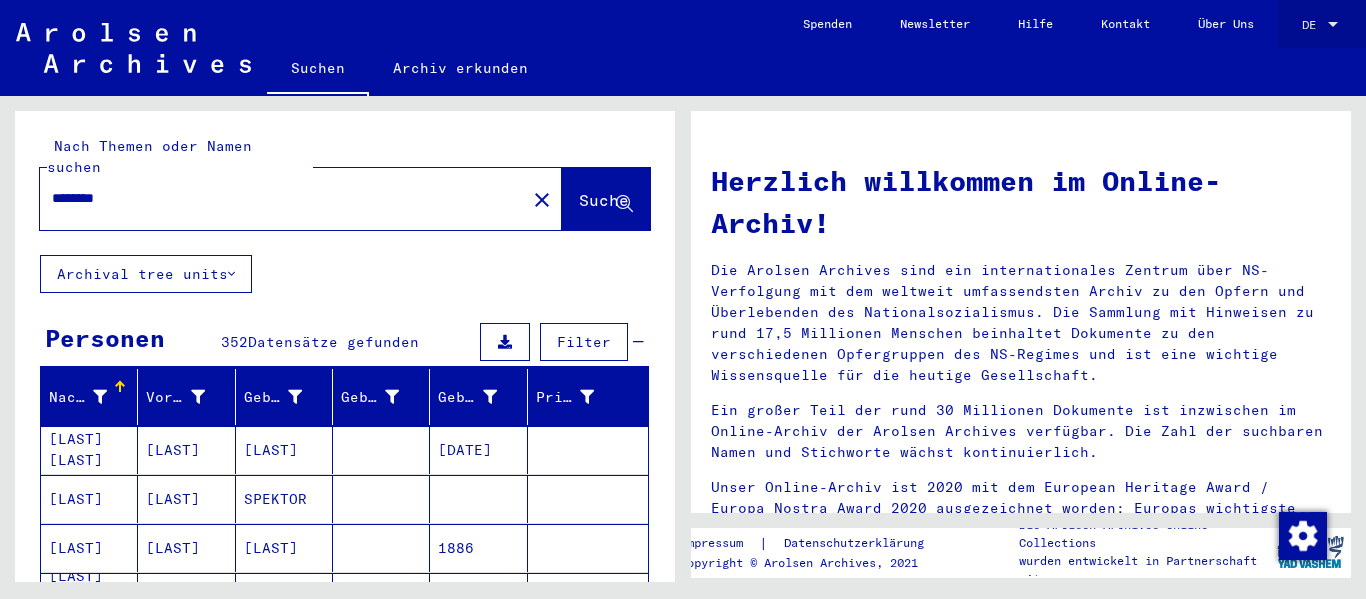 click on "DE" at bounding box center (1313, 25) 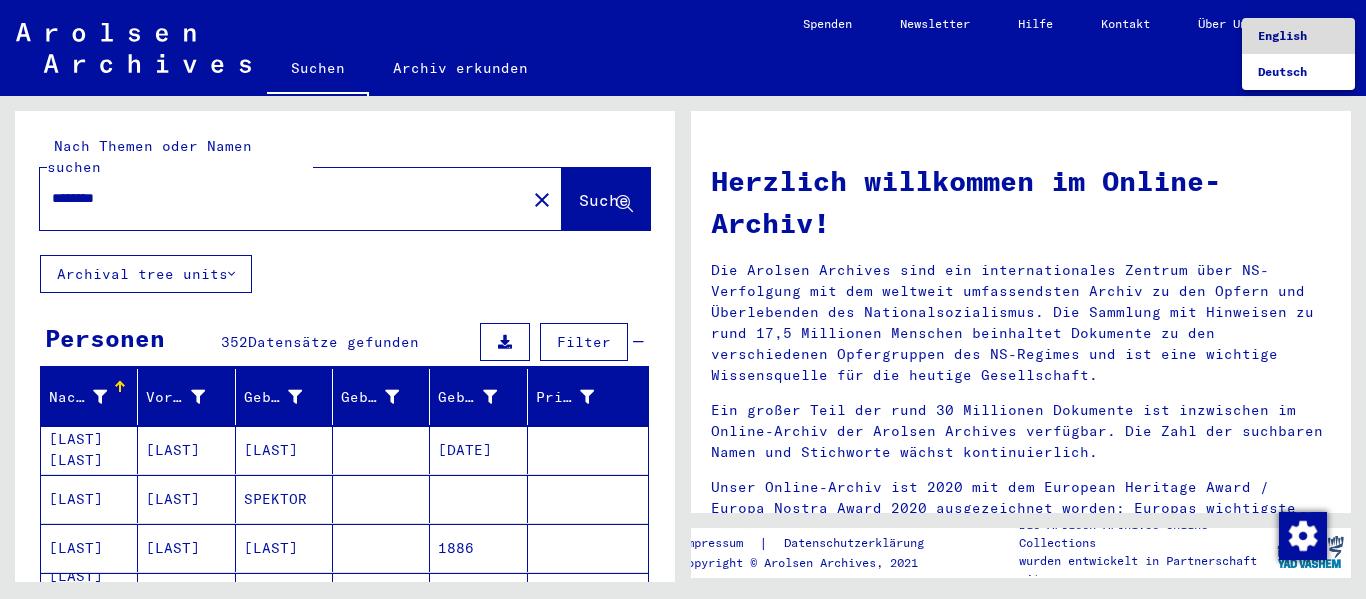 click on "English" at bounding box center [1282, 35] 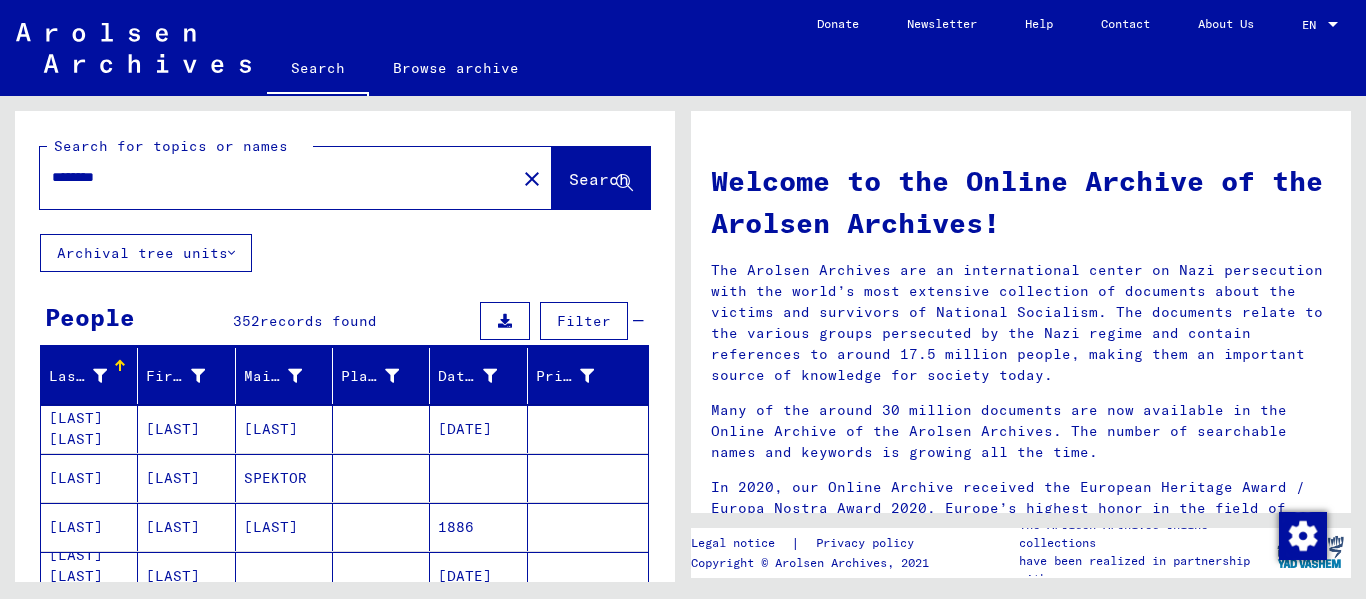 scroll, scrollTop: 100, scrollLeft: 0, axis: vertical 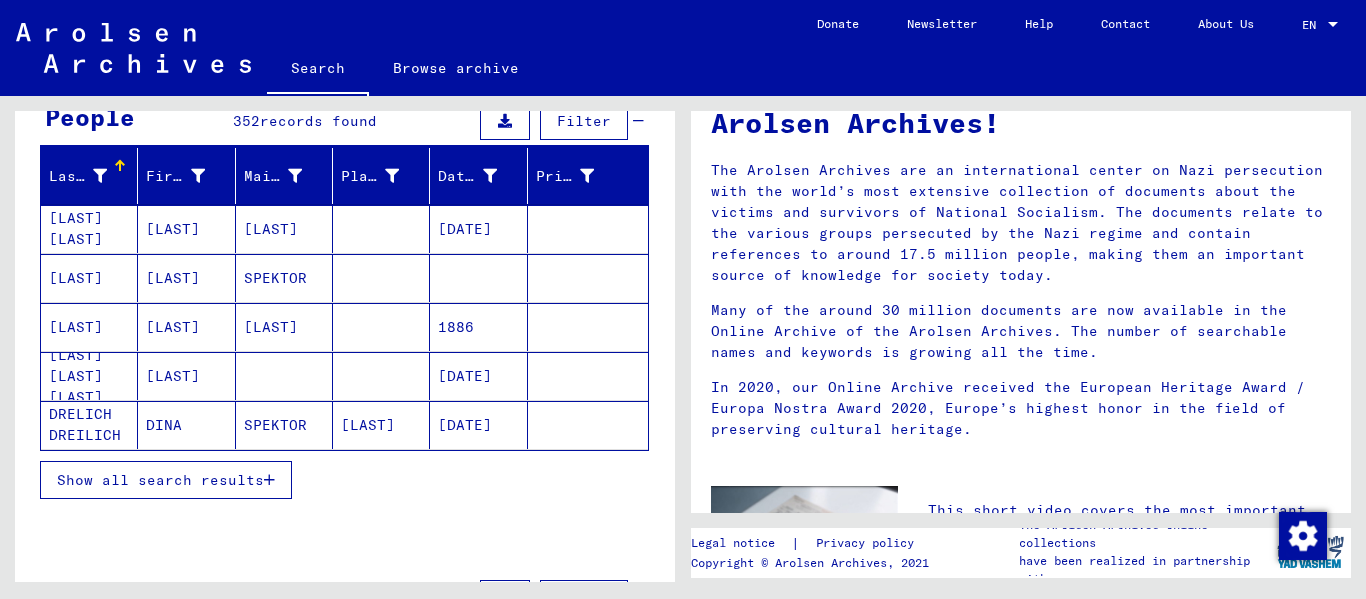 click on "Show all search results" at bounding box center (160, 480) 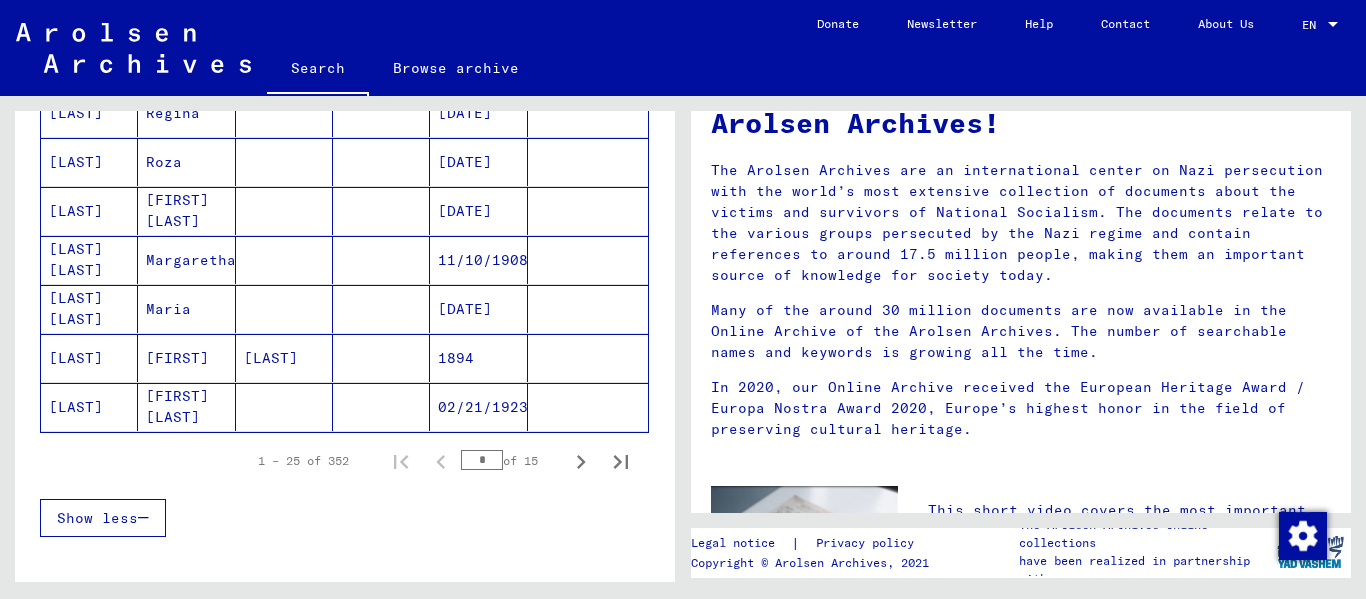 scroll, scrollTop: 1200, scrollLeft: 0, axis: vertical 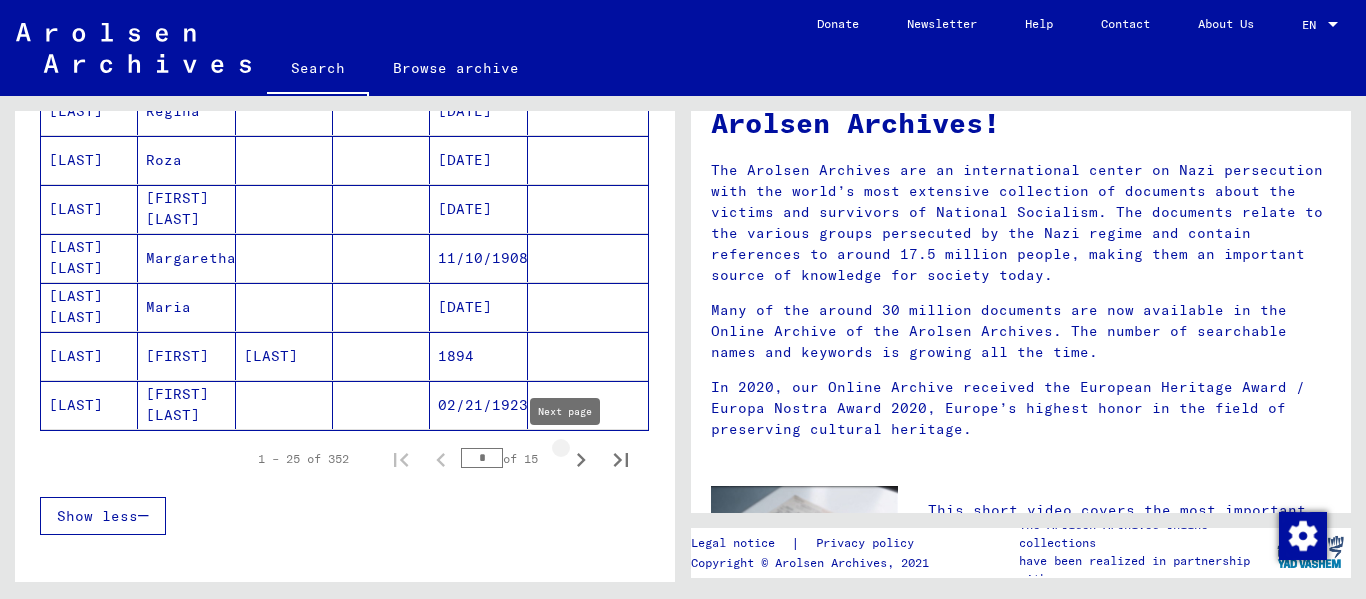 click 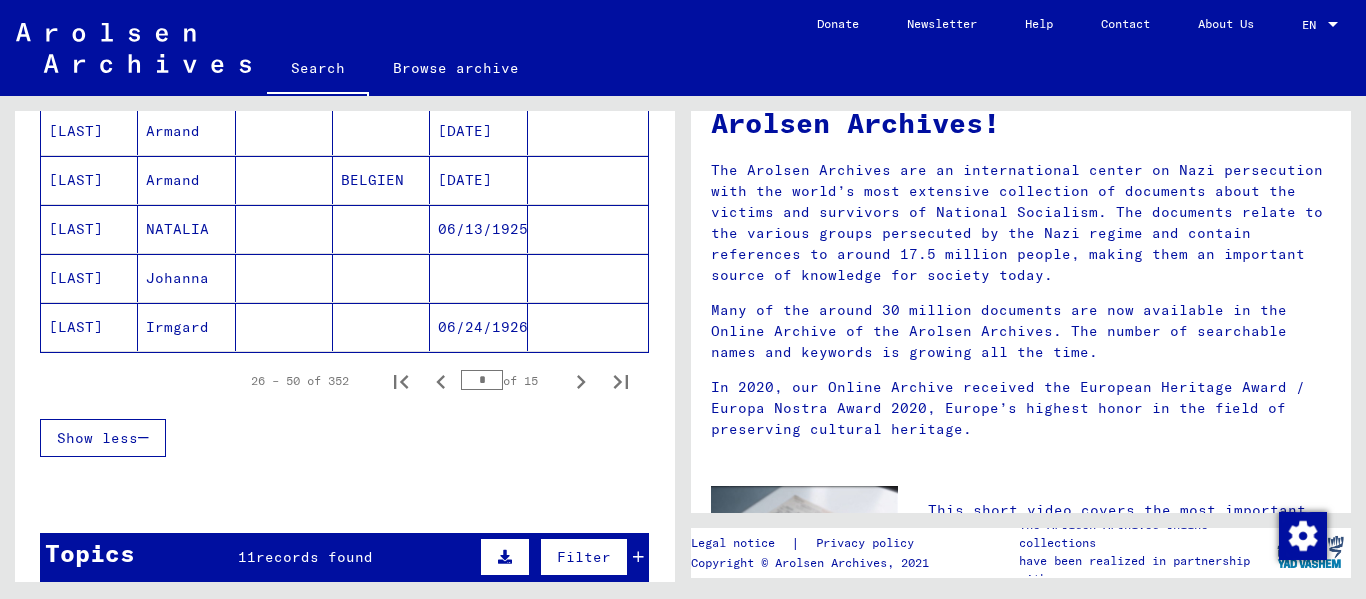 scroll, scrollTop: 1400, scrollLeft: 0, axis: vertical 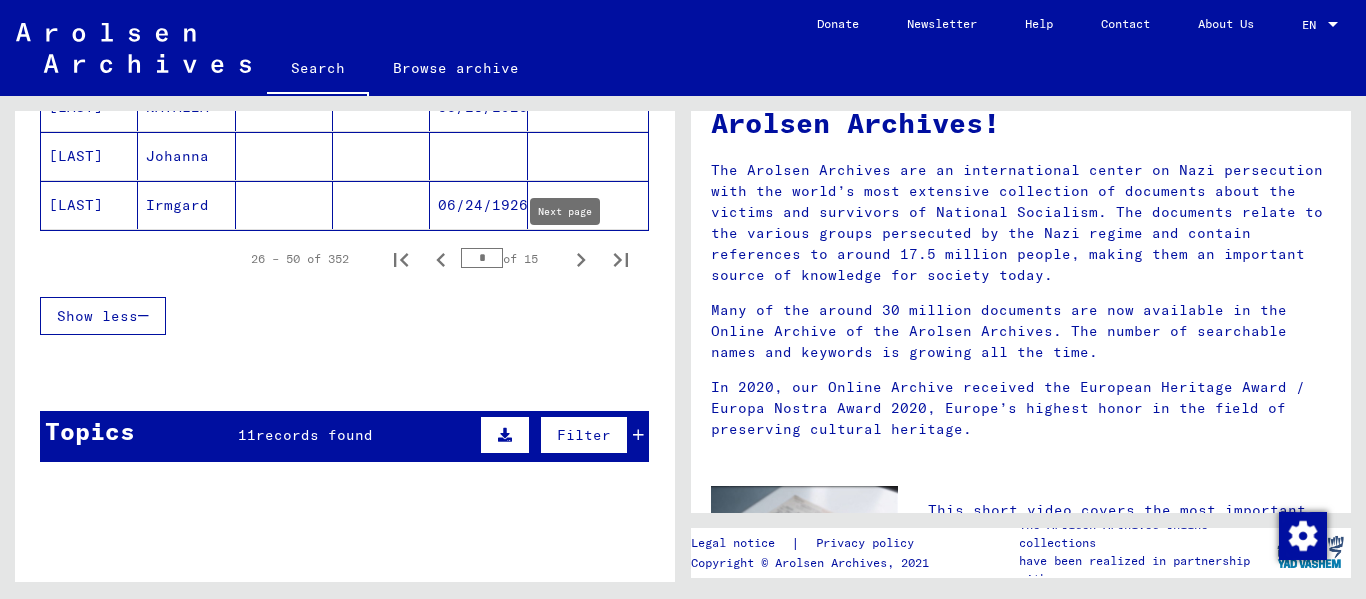 click 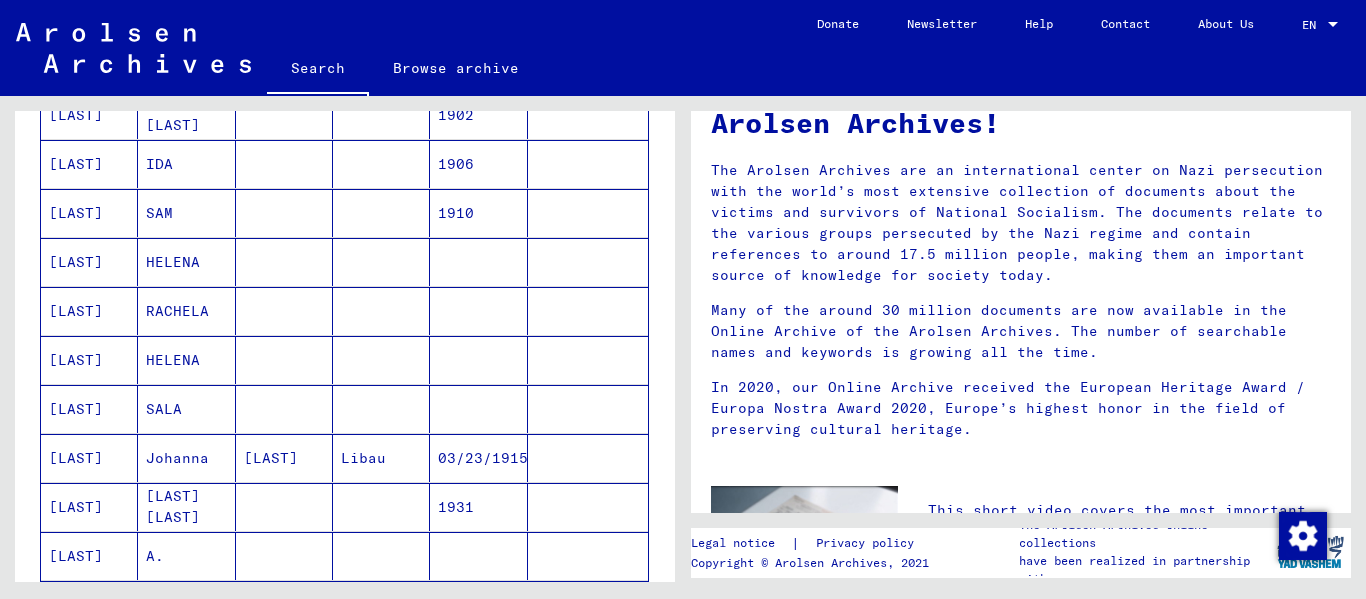 scroll, scrollTop: 1200, scrollLeft: 0, axis: vertical 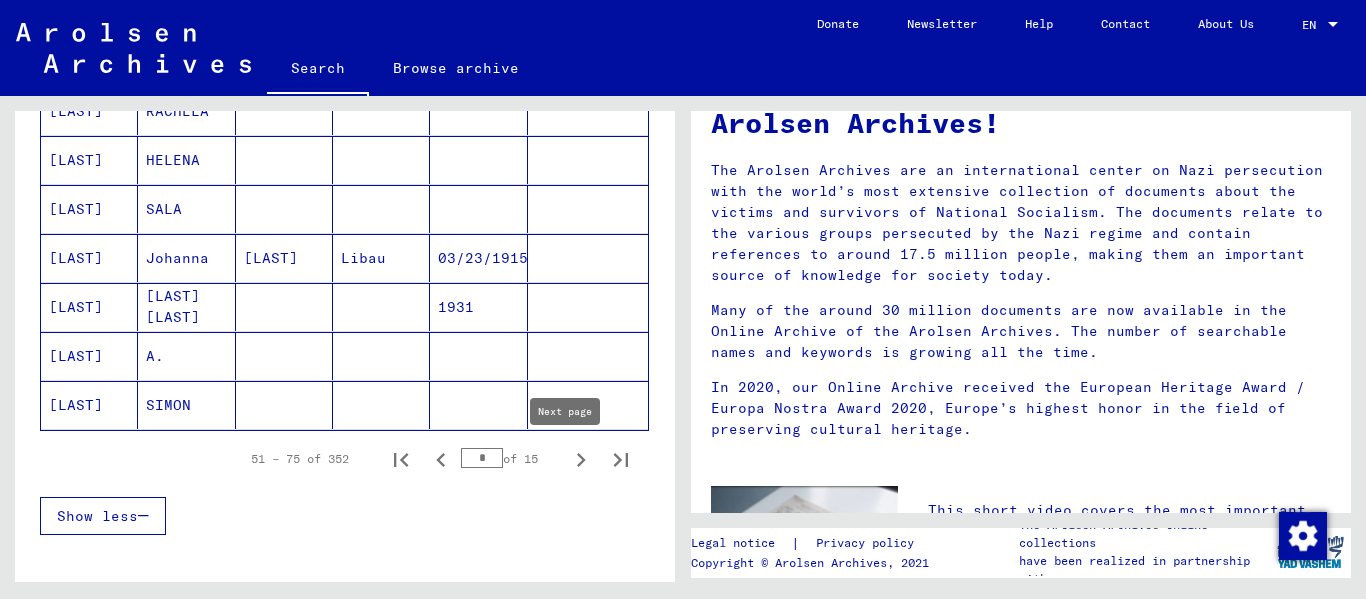 click 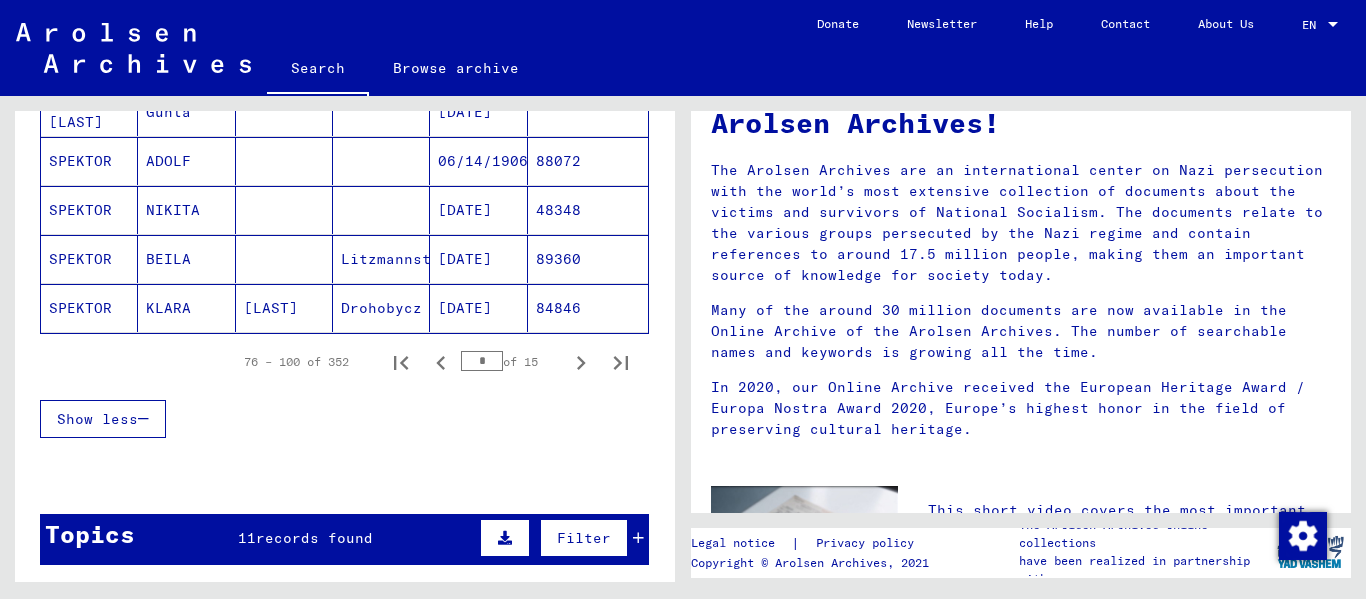 scroll, scrollTop: 1300, scrollLeft: 0, axis: vertical 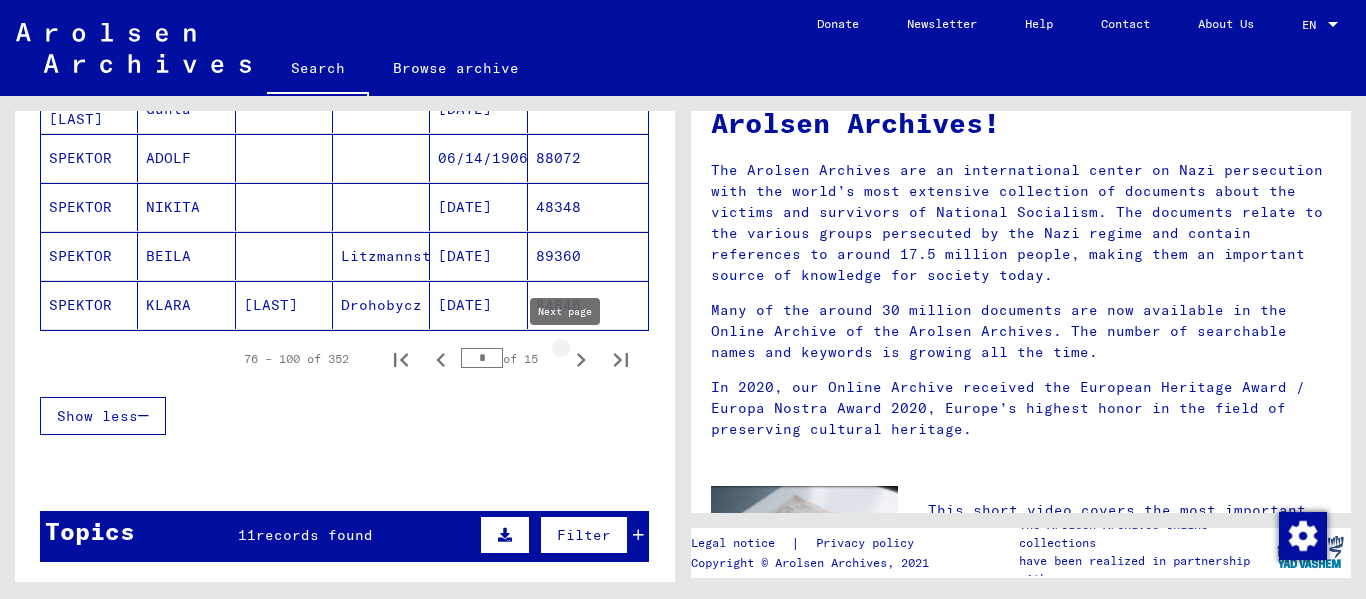 click 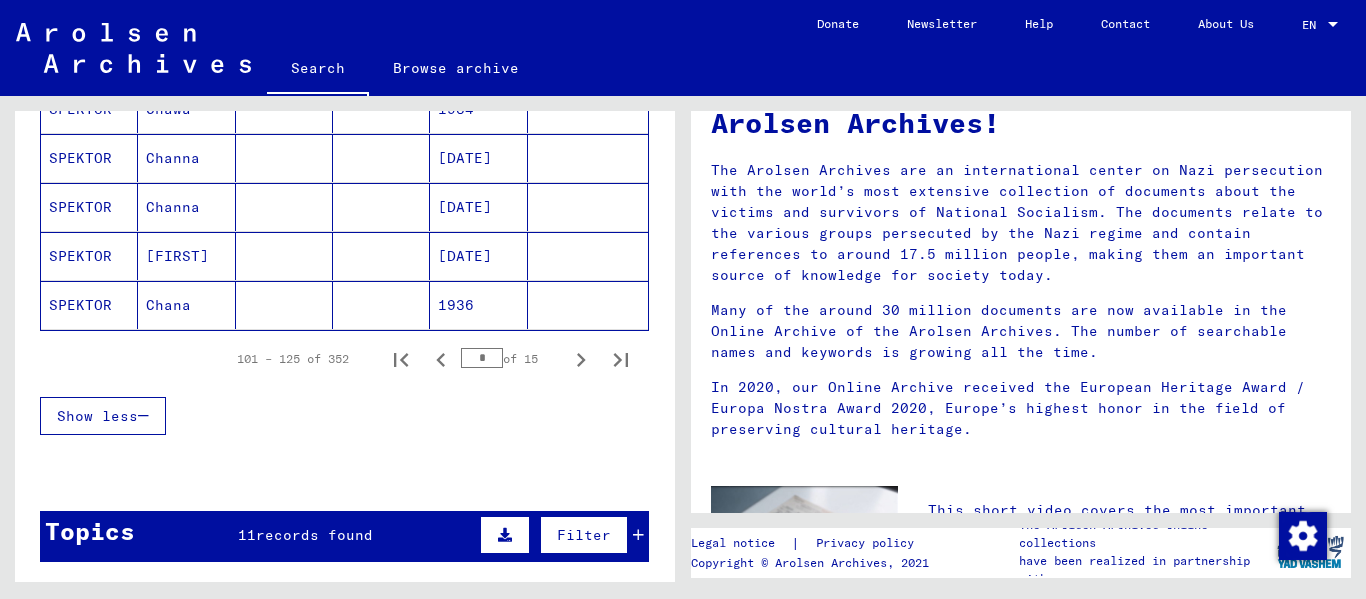 scroll, scrollTop: 1200, scrollLeft: 0, axis: vertical 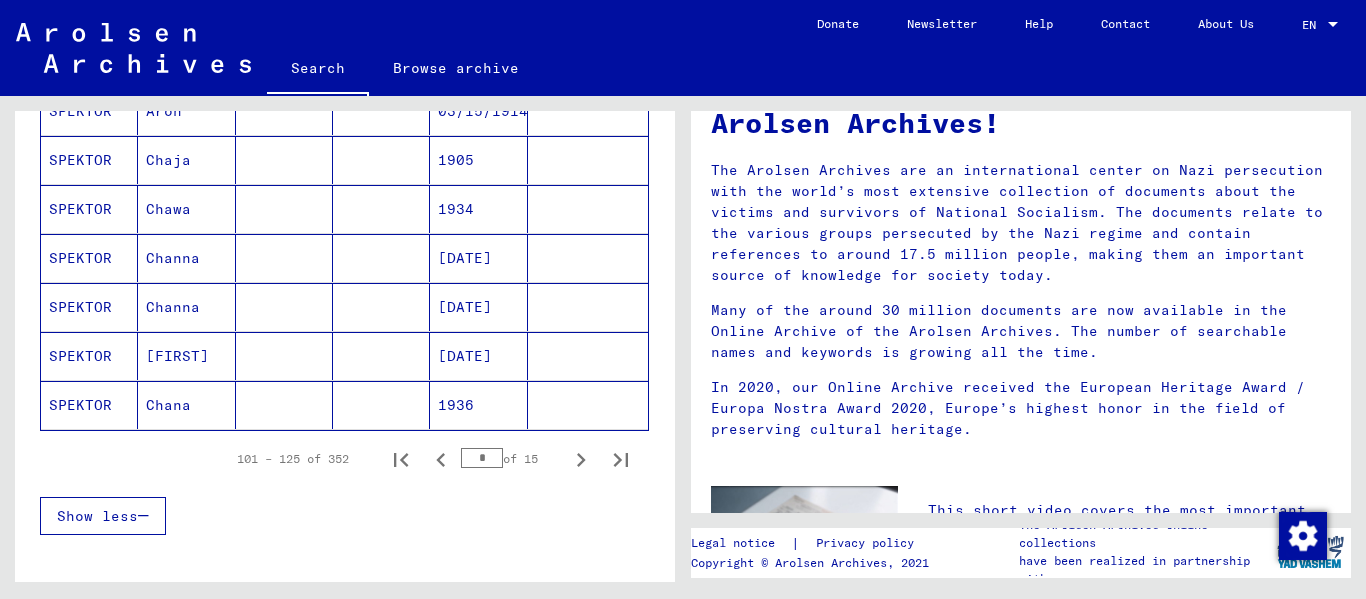 click on "Chaja" at bounding box center (186, 209) 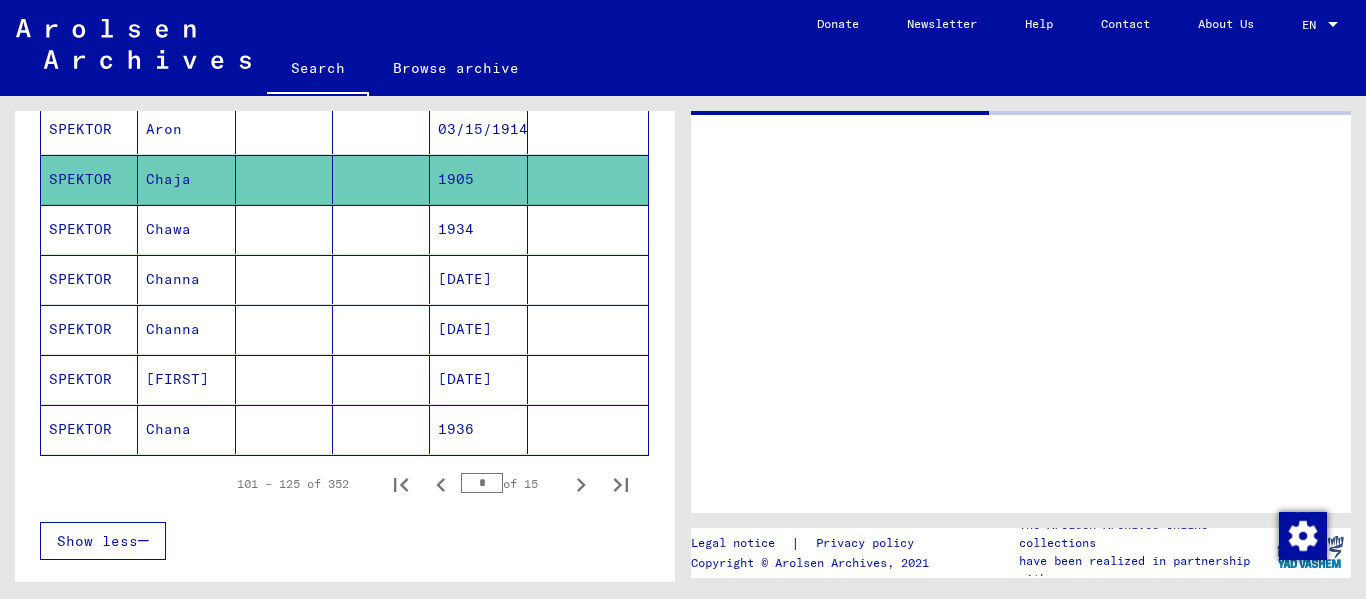 scroll, scrollTop: 0, scrollLeft: 0, axis: both 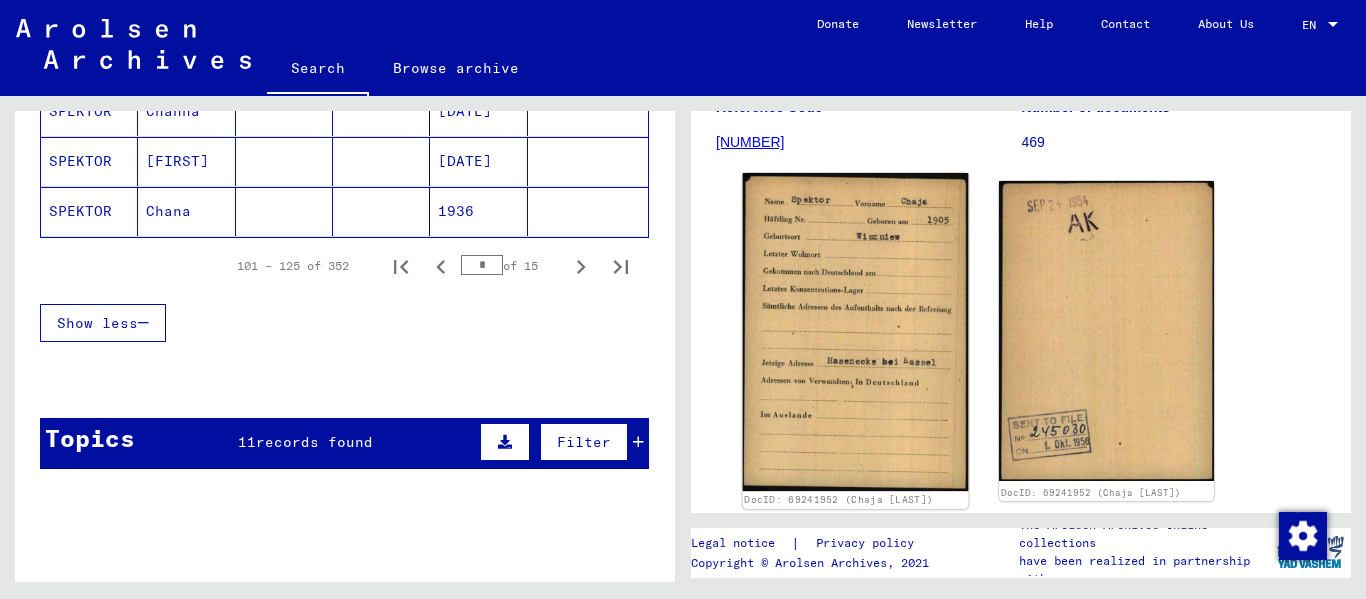 click 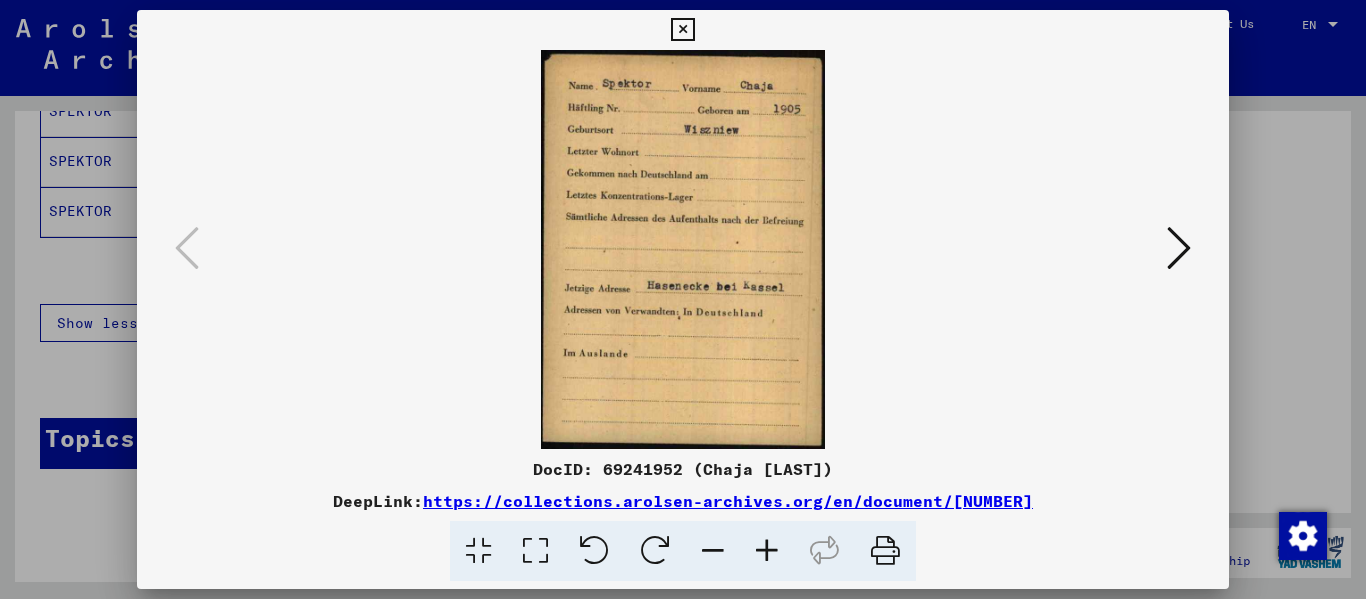 click at bounding box center [1179, 248] 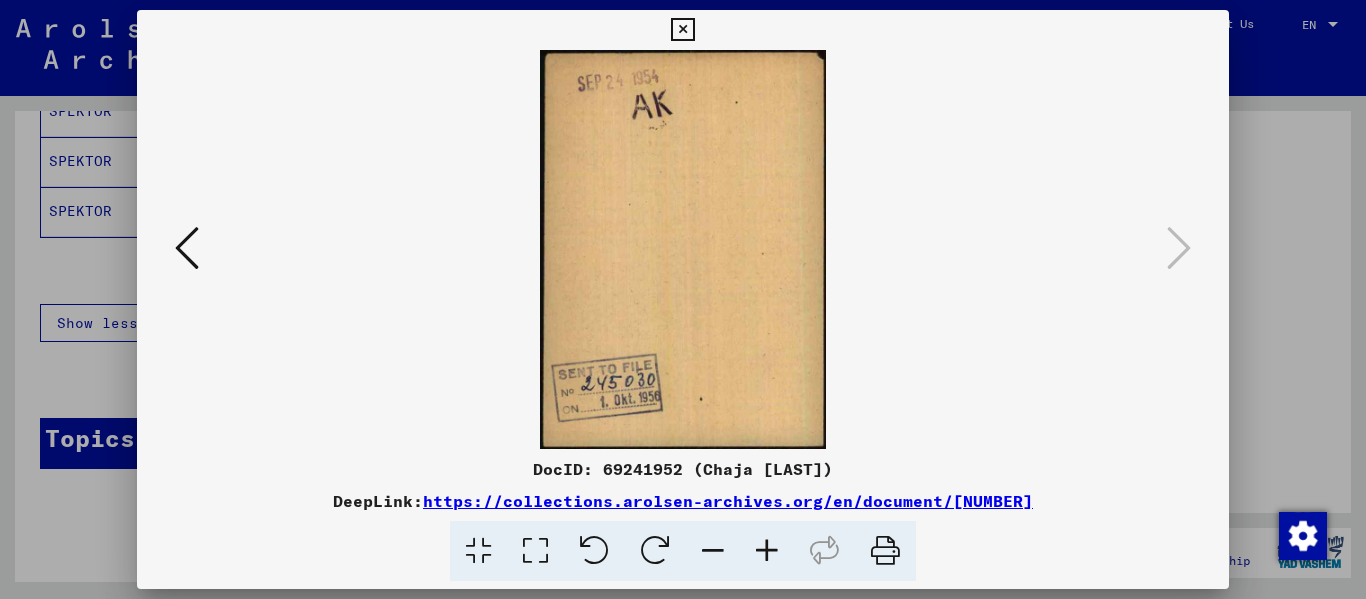 click at bounding box center (682, 30) 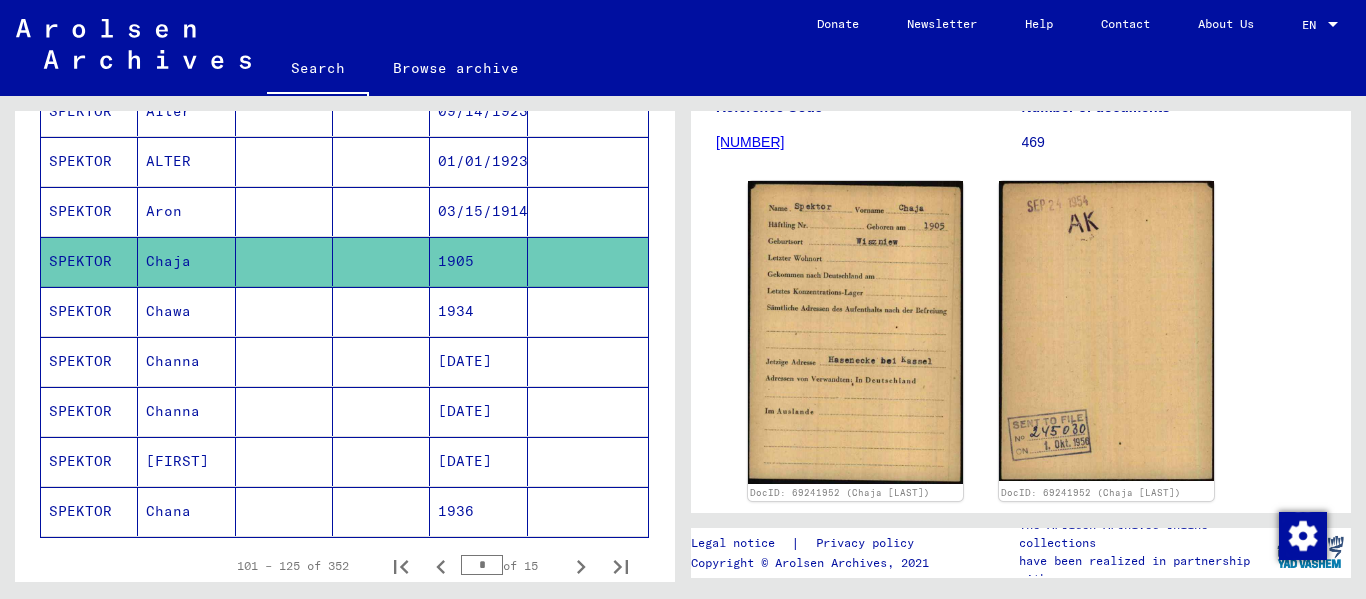 scroll, scrollTop: 1218, scrollLeft: 0, axis: vertical 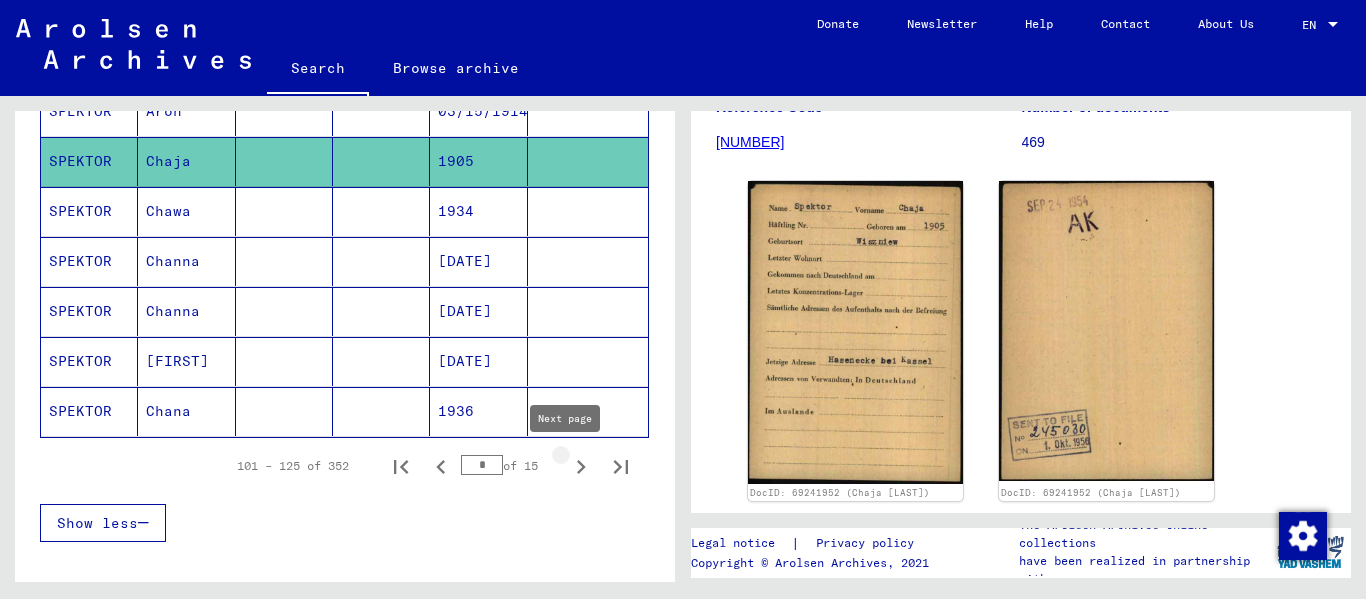 click 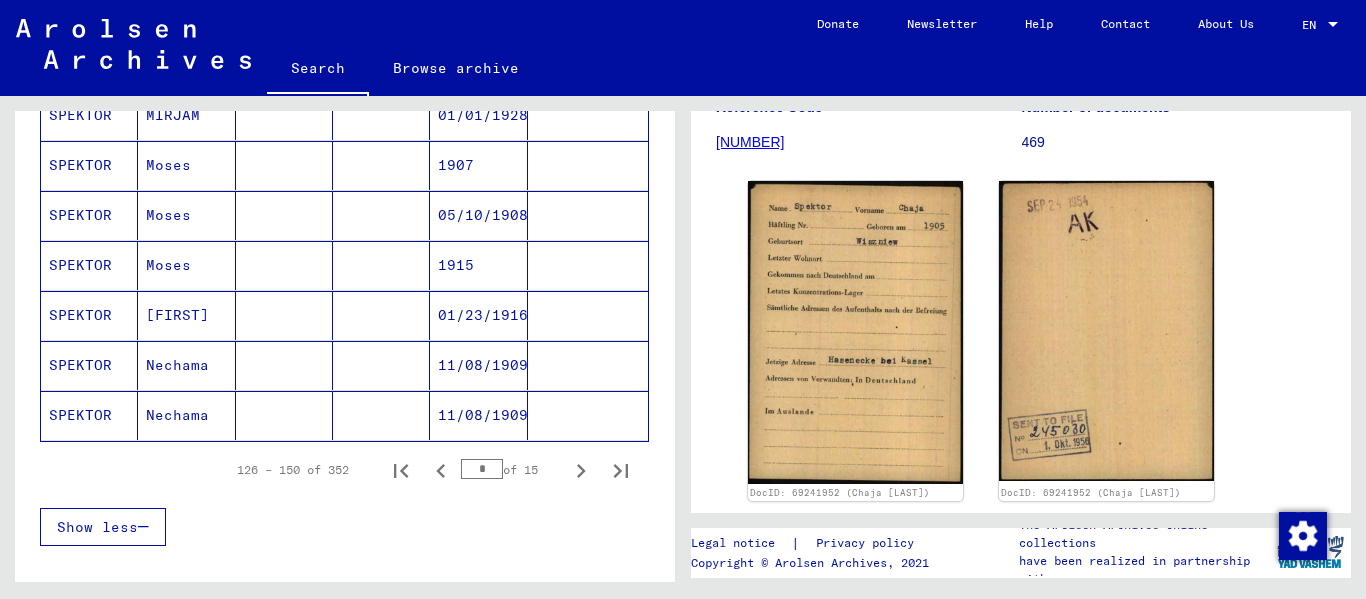 scroll, scrollTop: 1318, scrollLeft: 0, axis: vertical 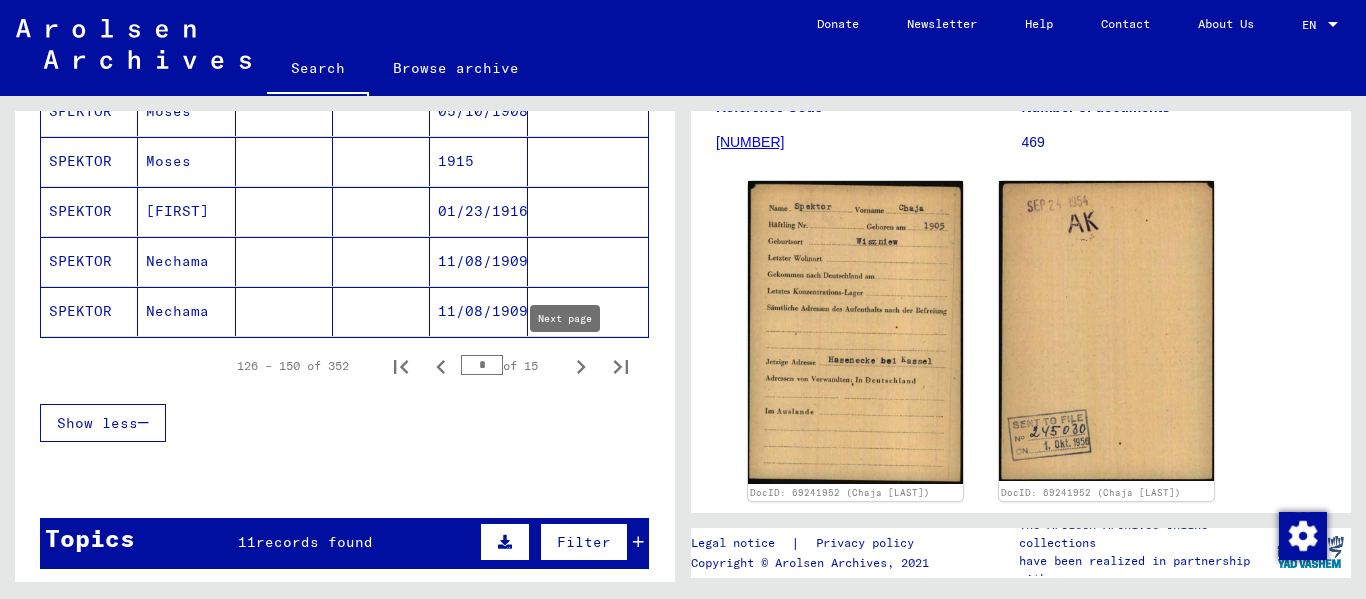 click 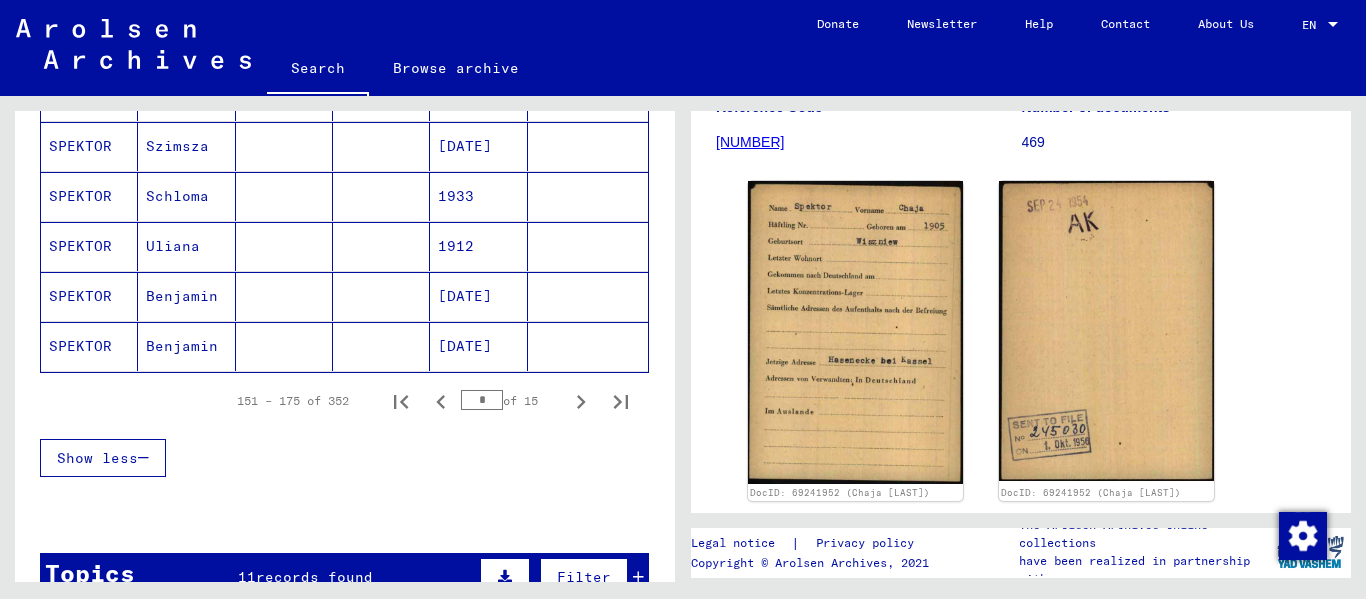 scroll, scrollTop: 1318, scrollLeft: 0, axis: vertical 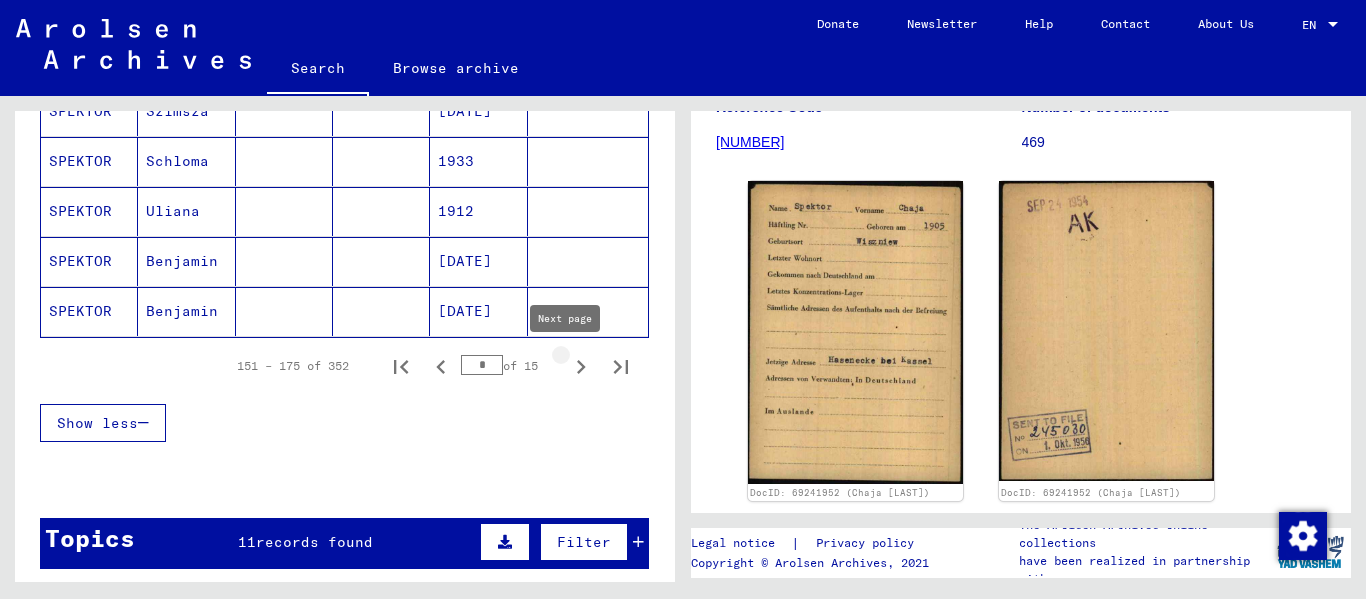 click 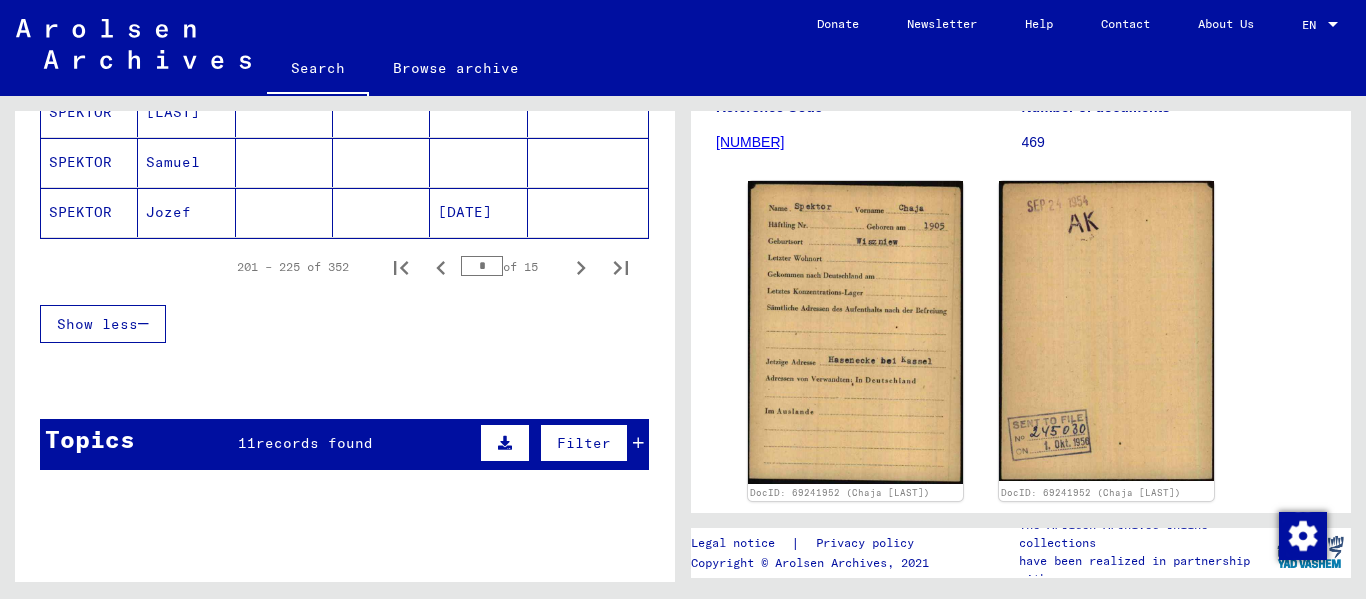 scroll, scrollTop: 1418, scrollLeft: 0, axis: vertical 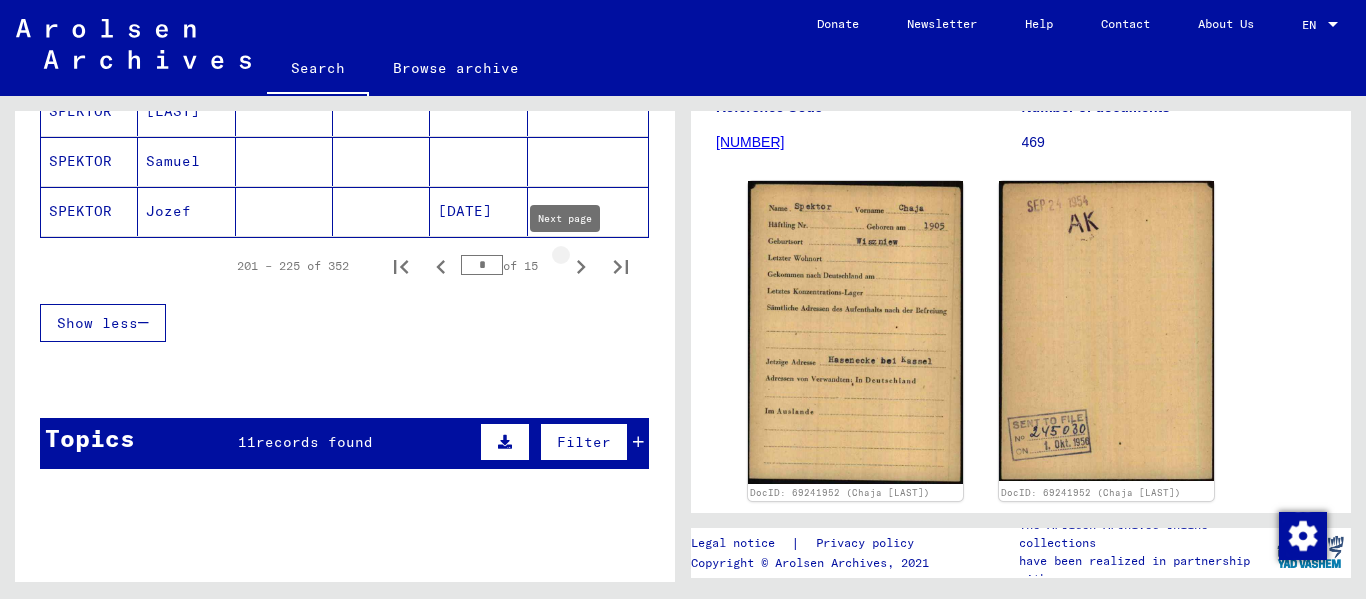 click 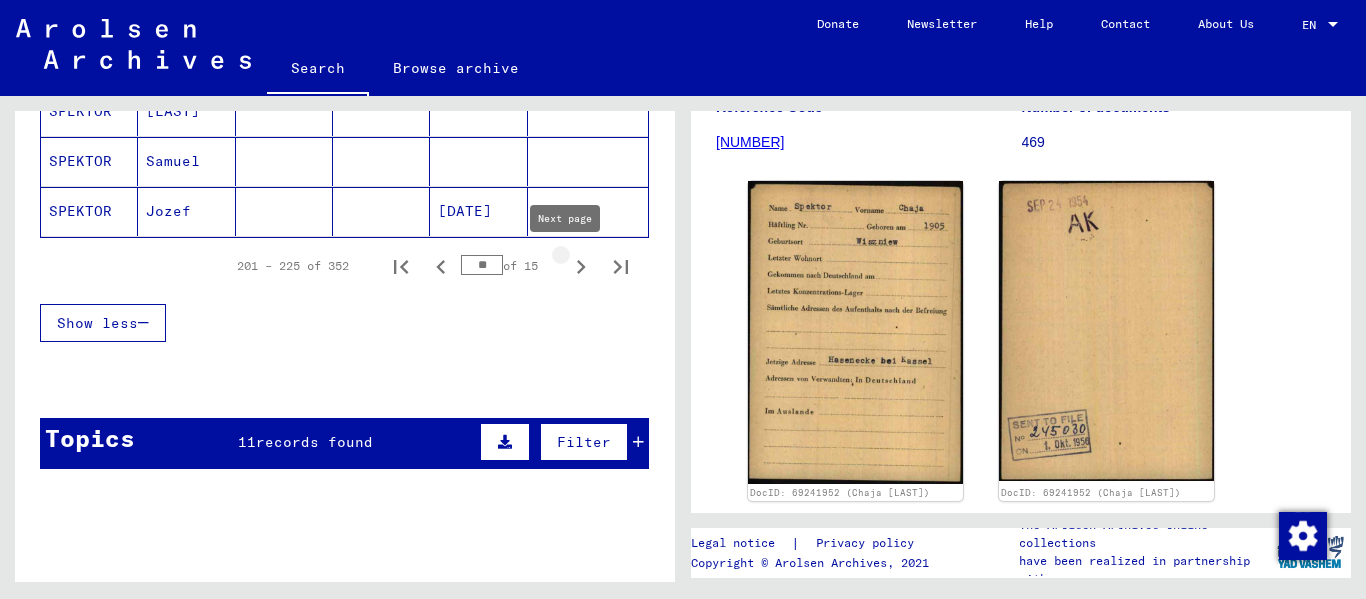 click 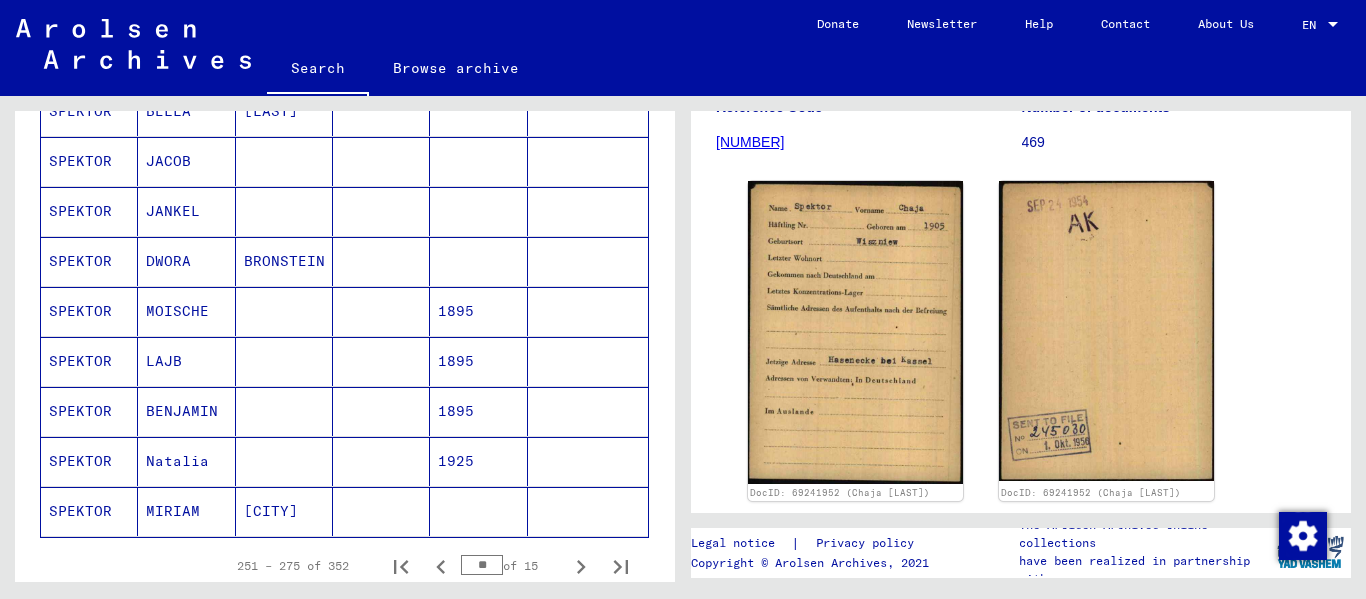 scroll, scrollTop: 1318, scrollLeft: 0, axis: vertical 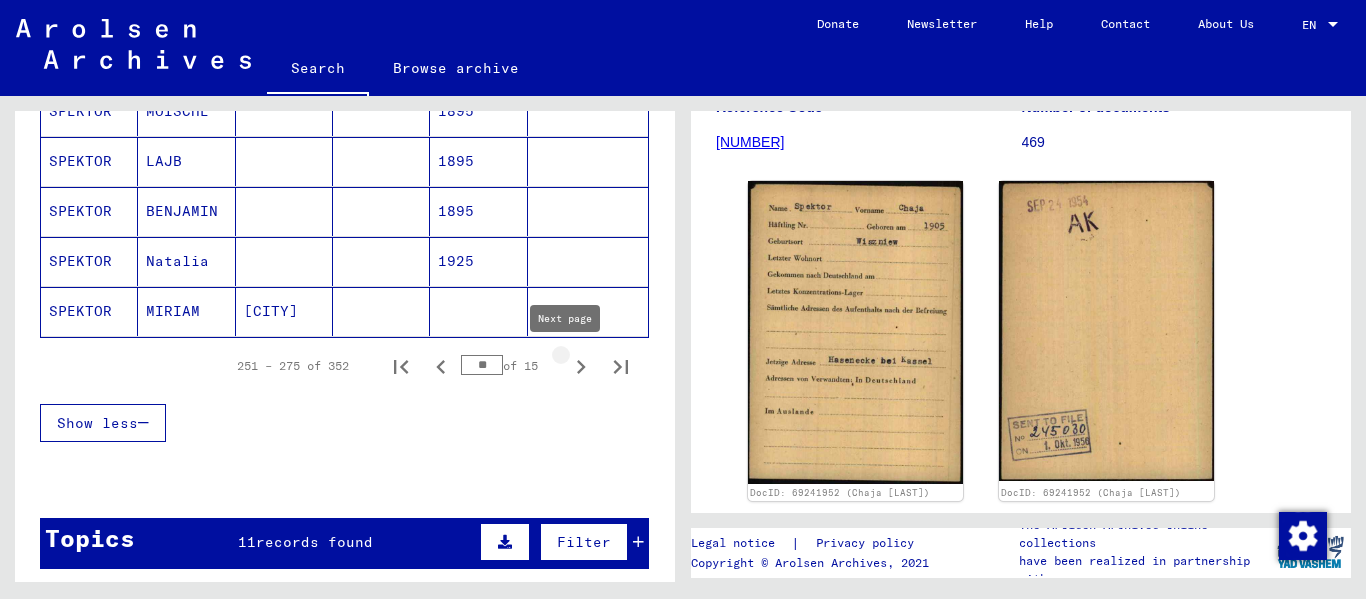 click 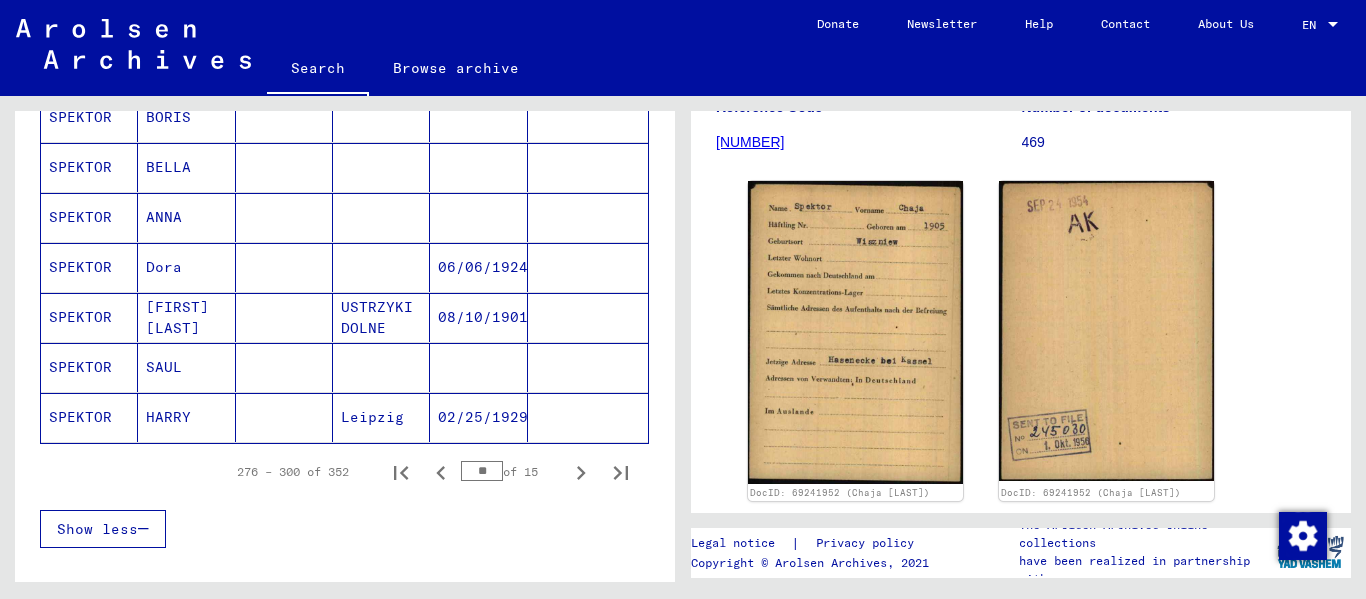 scroll, scrollTop: 1318, scrollLeft: 0, axis: vertical 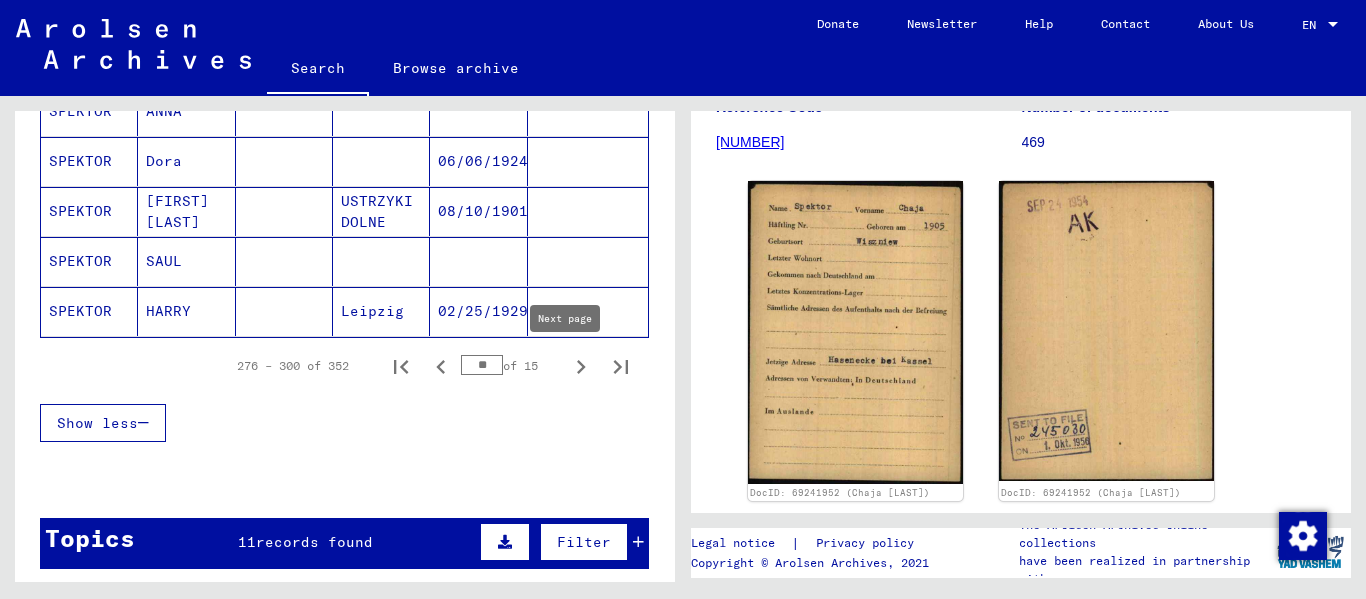 click 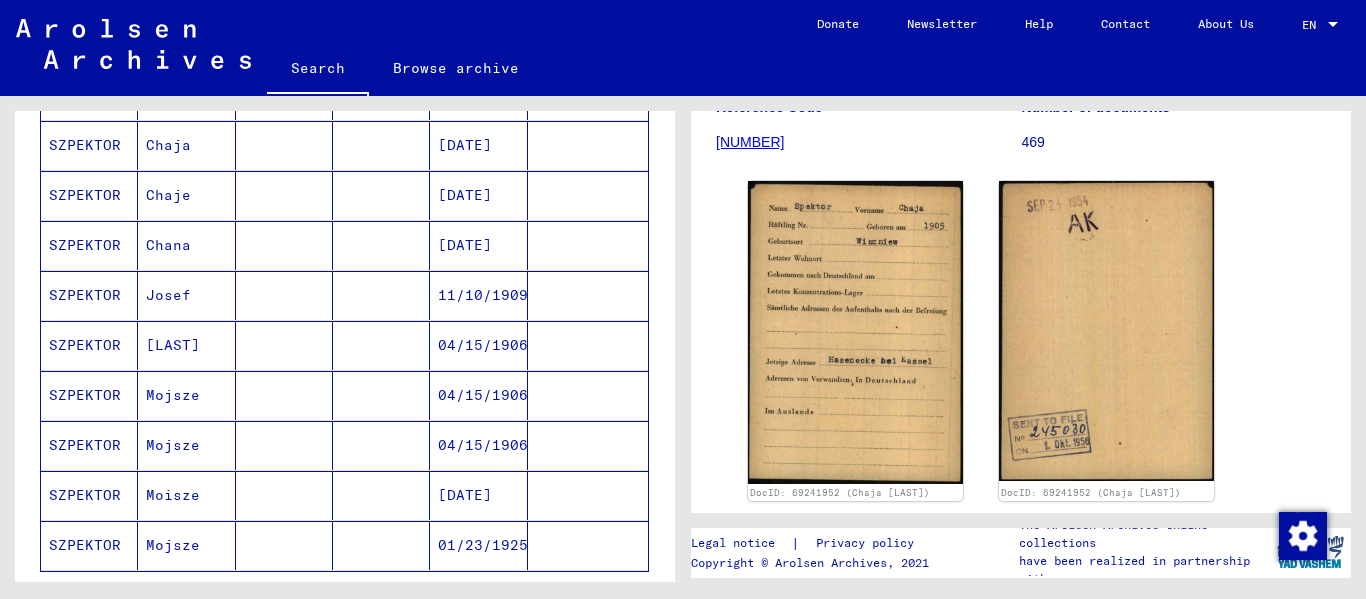 scroll, scrollTop: 1018, scrollLeft: 0, axis: vertical 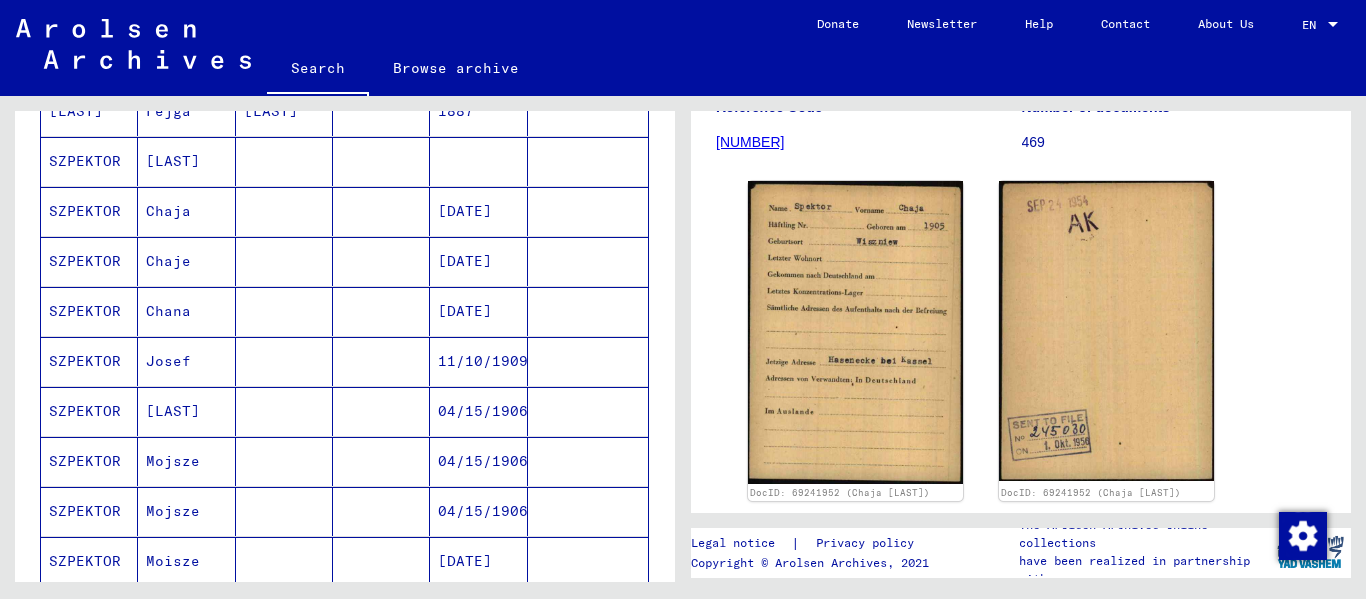 click on "Chaje" at bounding box center [186, 311] 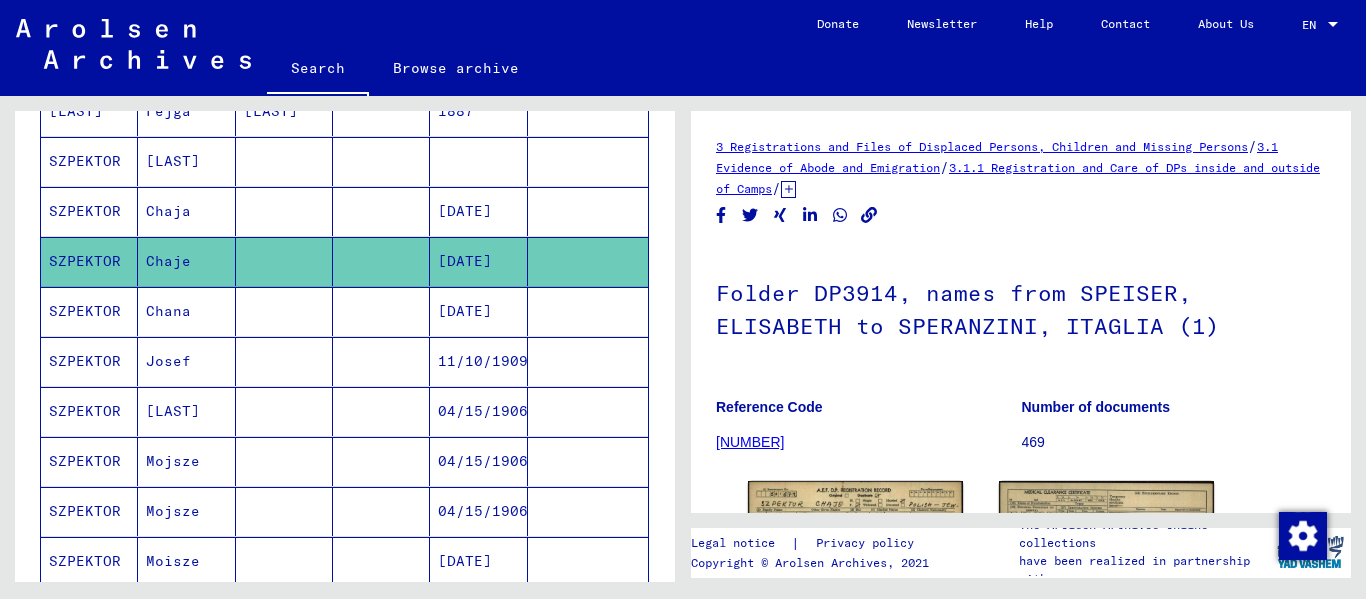 scroll, scrollTop: 0, scrollLeft: 0, axis: both 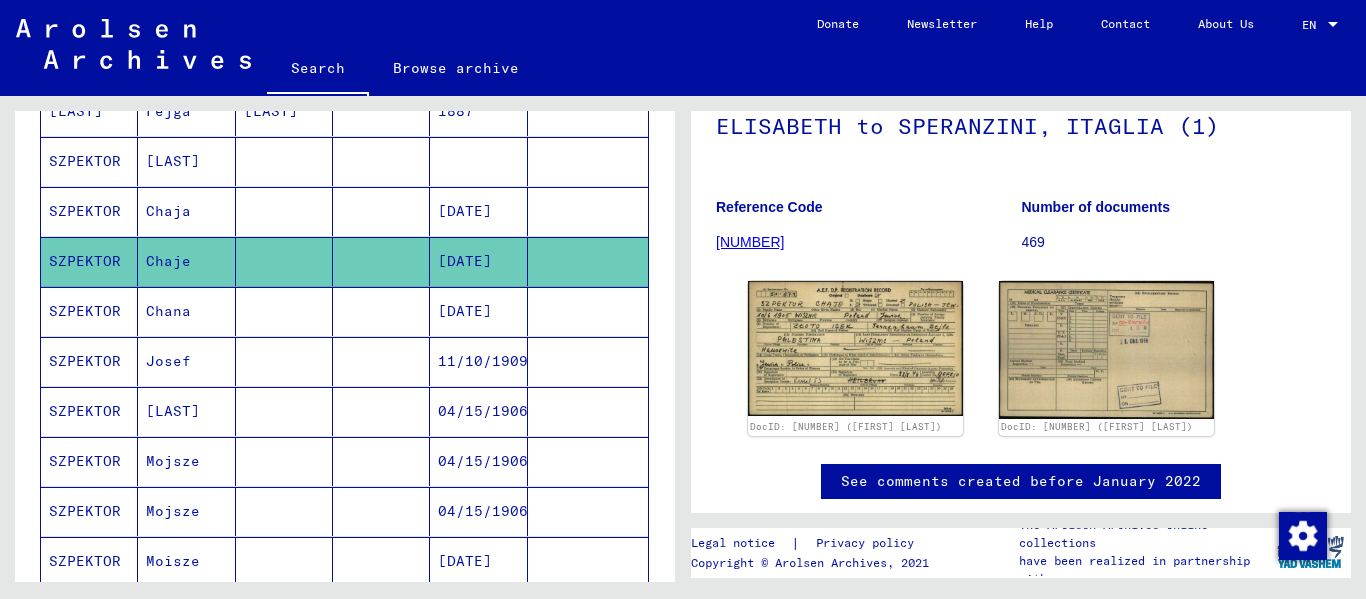 click 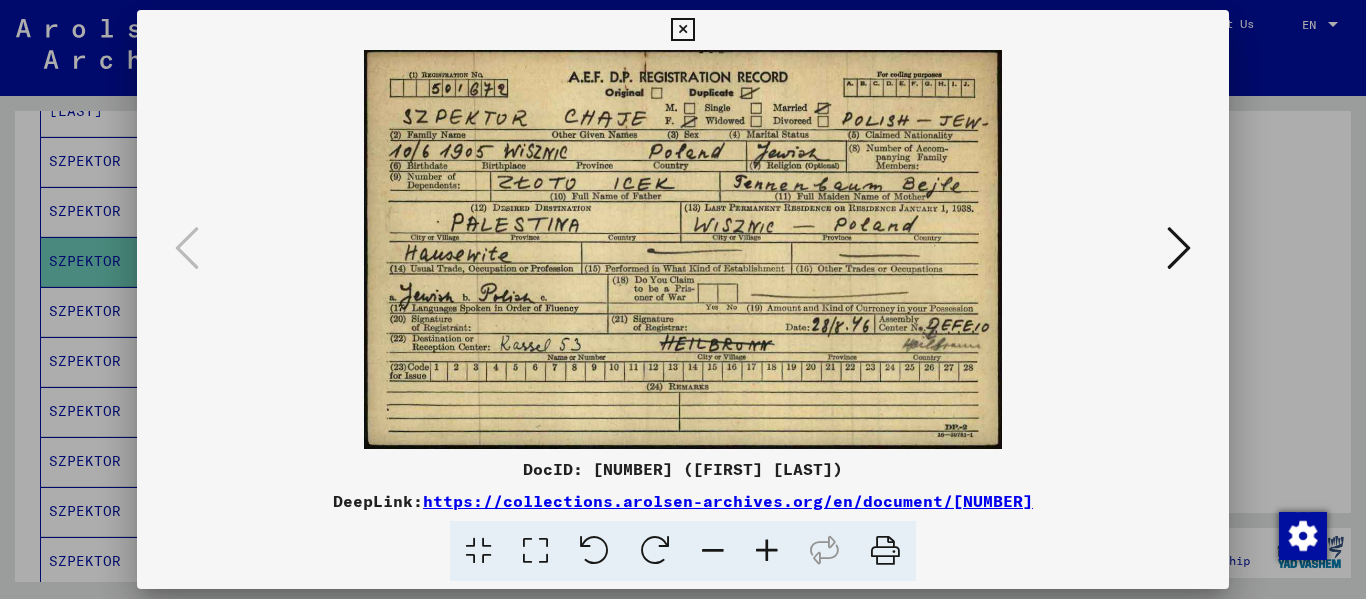 click at bounding box center (1179, 248) 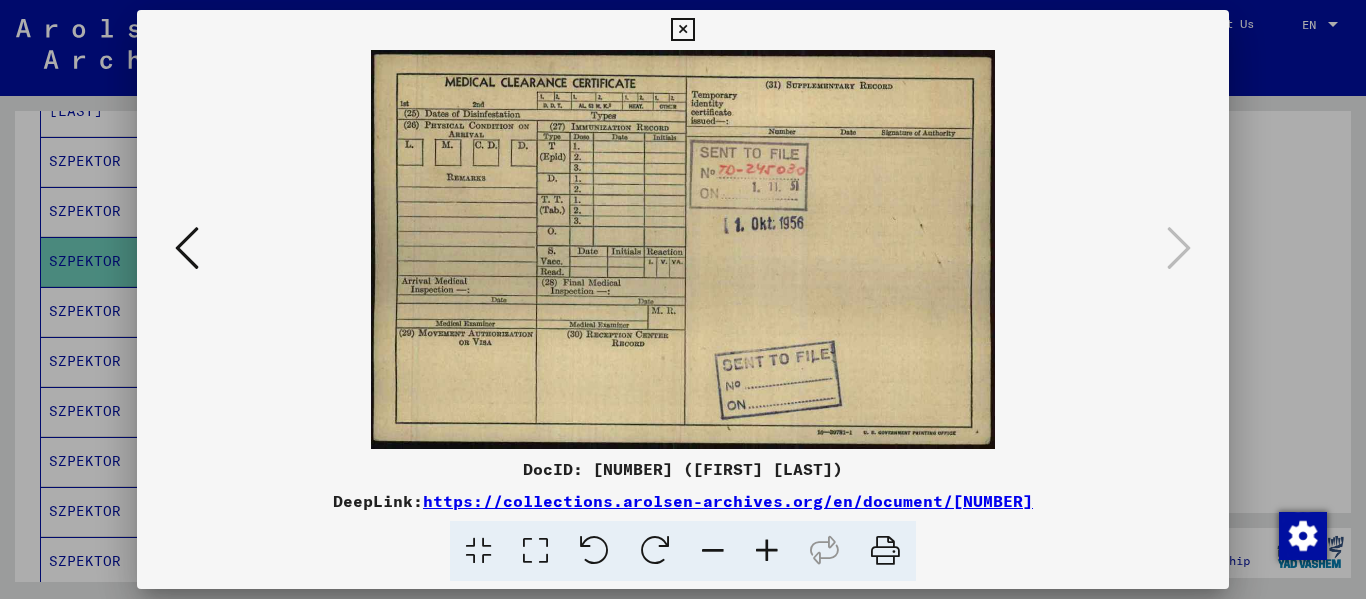 click at bounding box center [682, 30] 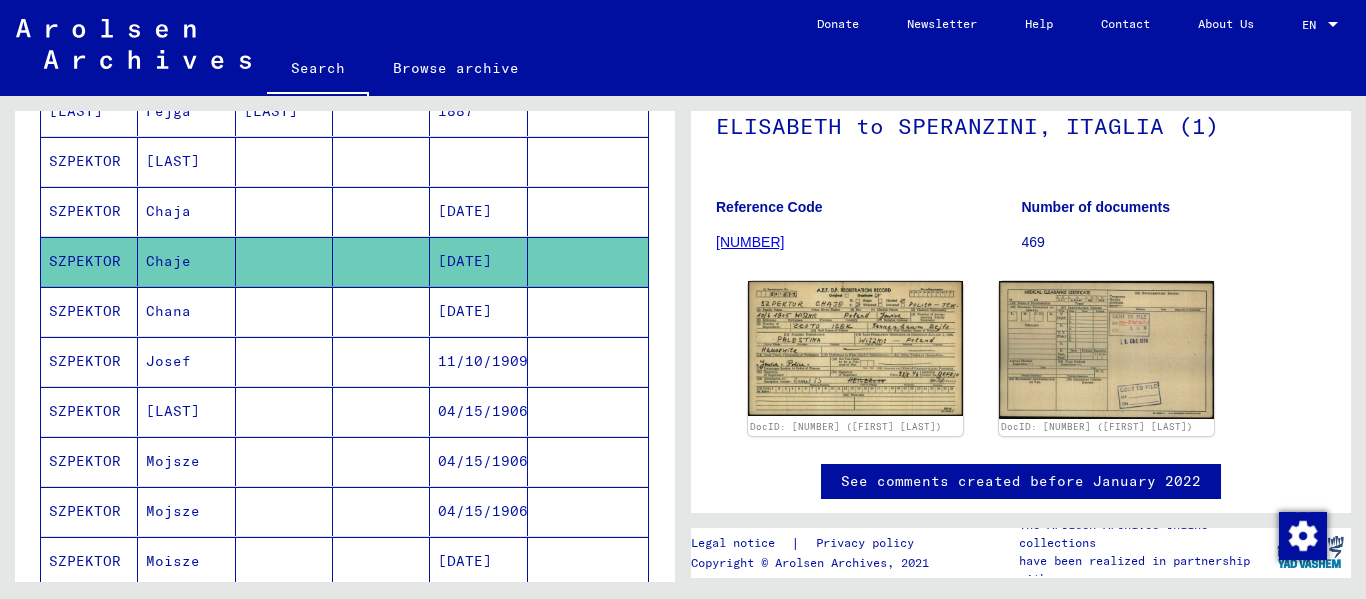 click at bounding box center (381, 261) 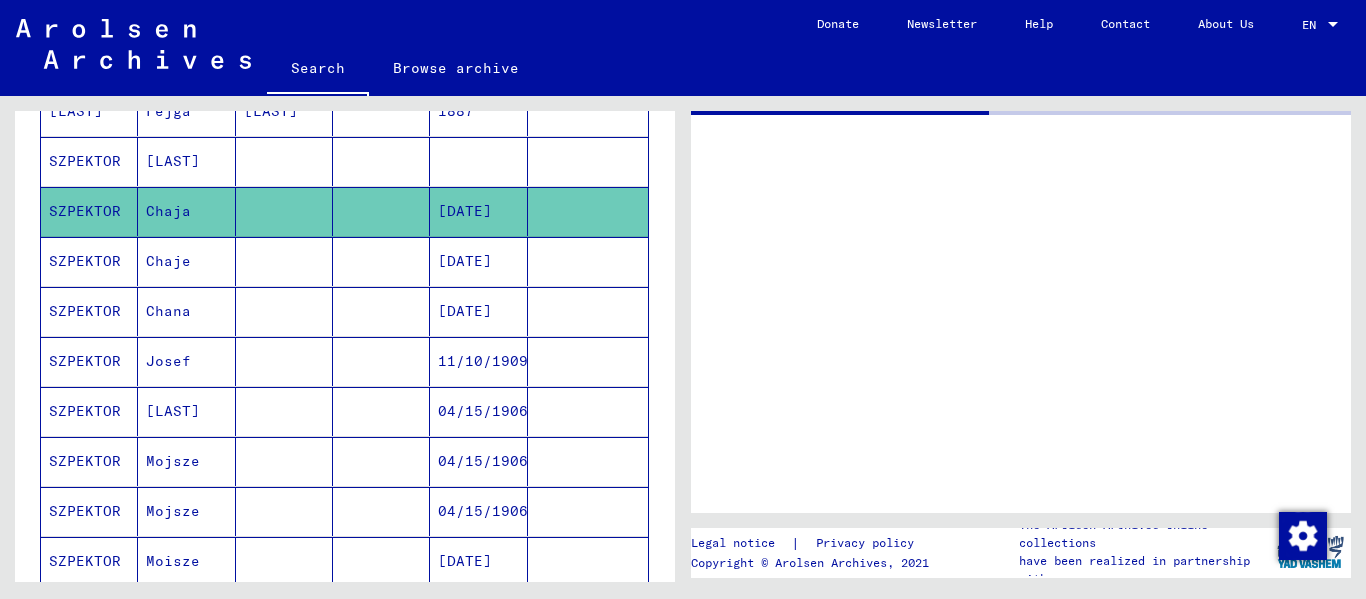 scroll, scrollTop: 0, scrollLeft: 0, axis: both 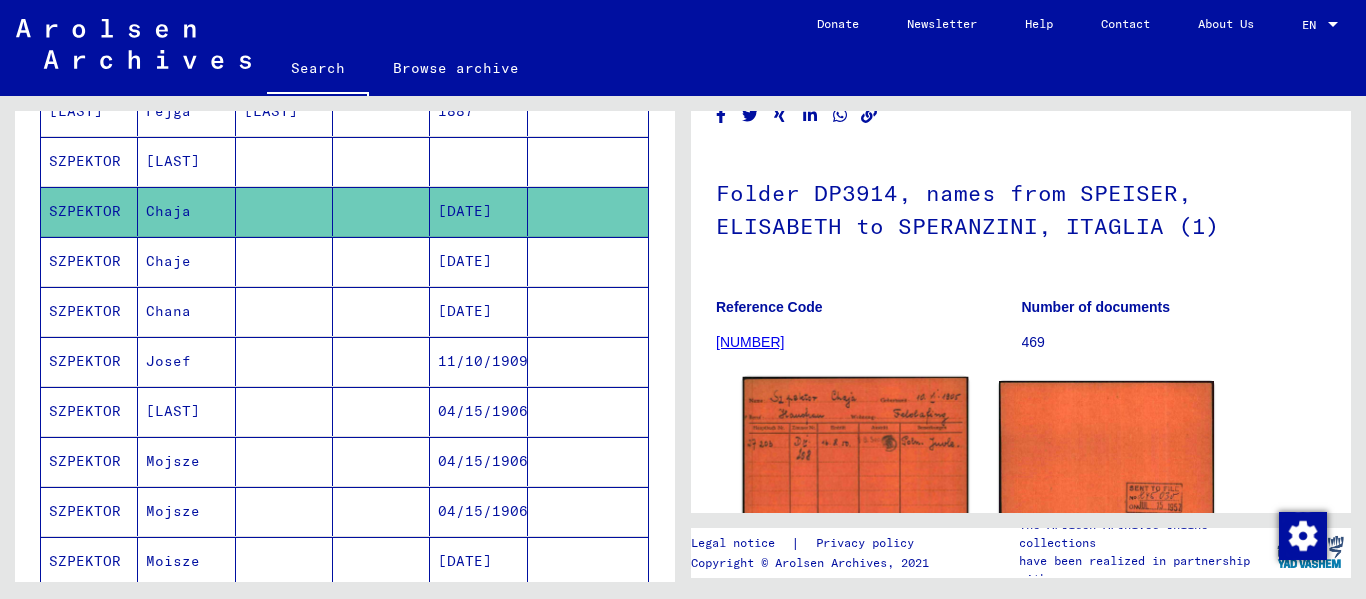 click 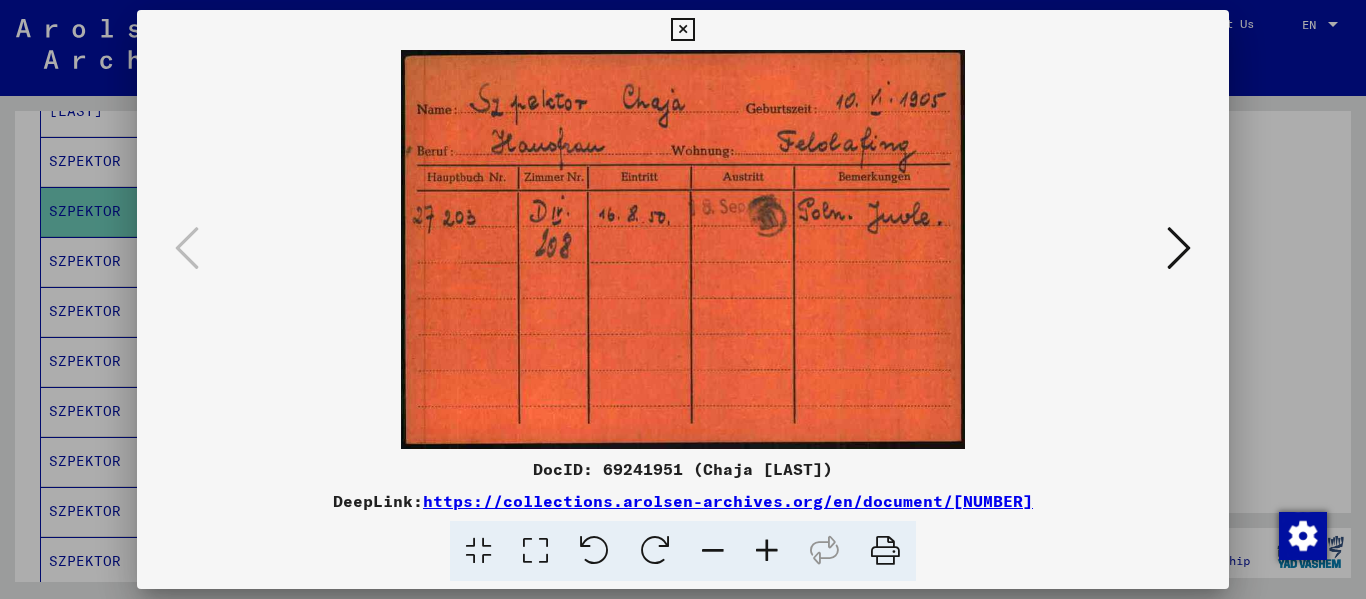 click at bounding box center [1179, 248] 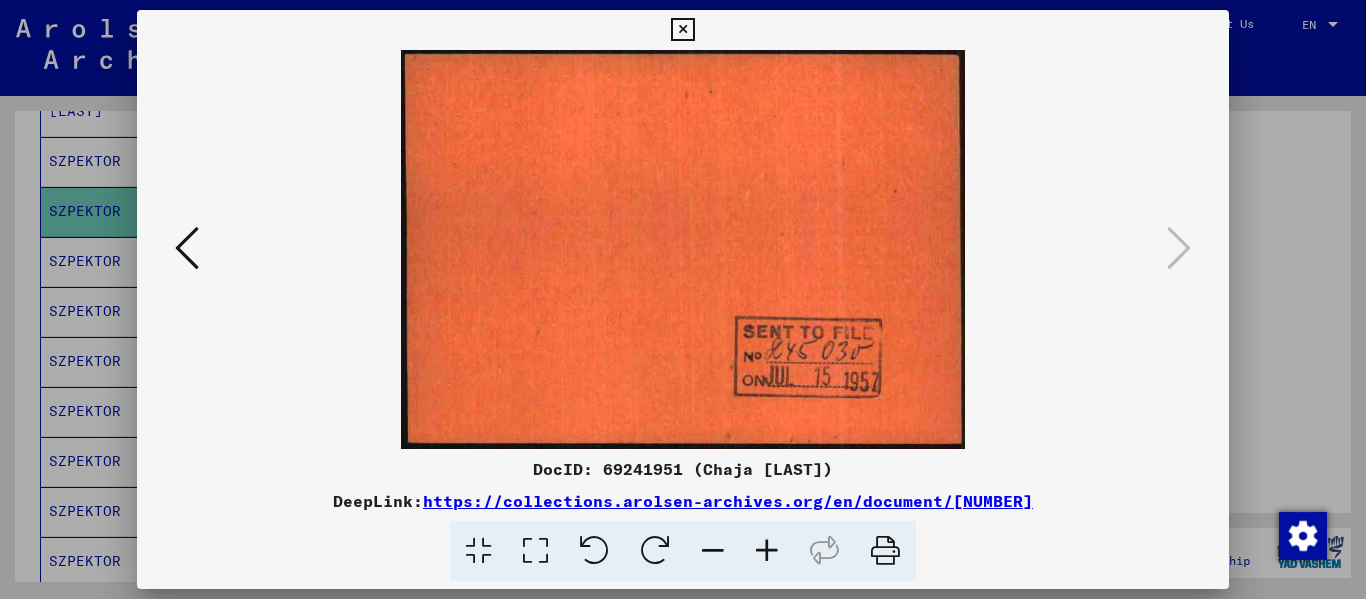 click at bounding box center (682, 30) 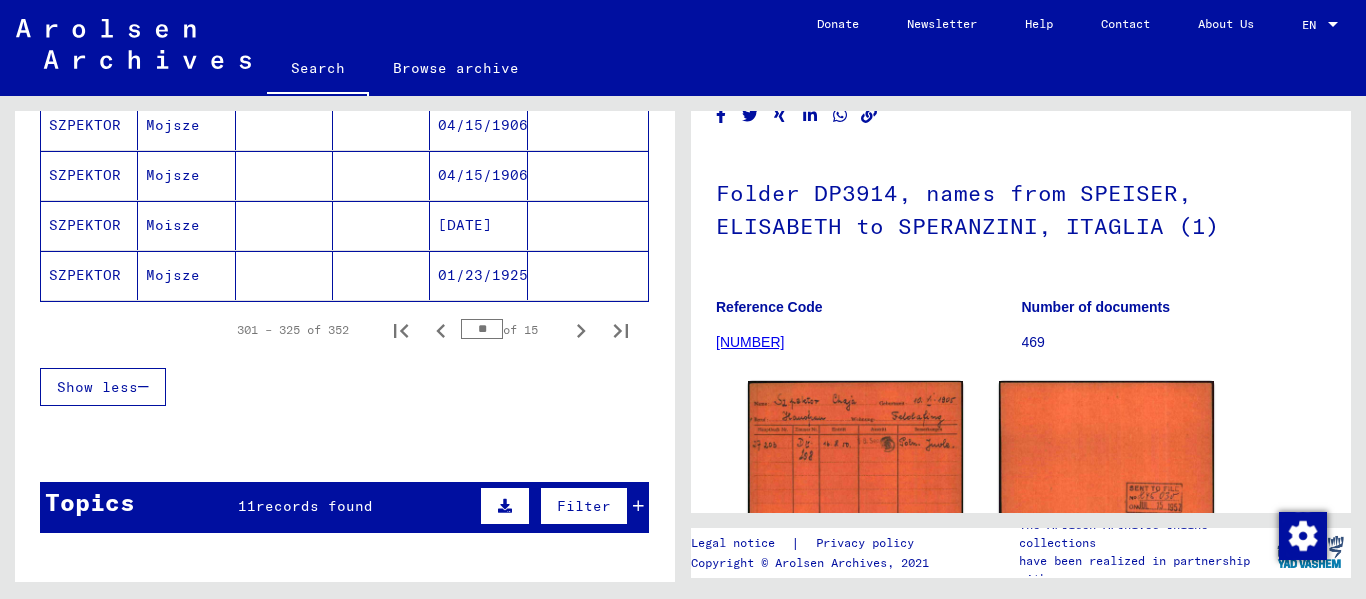 scroll, scrollTop: 1418, scrollLeft: 0, axis: vertical 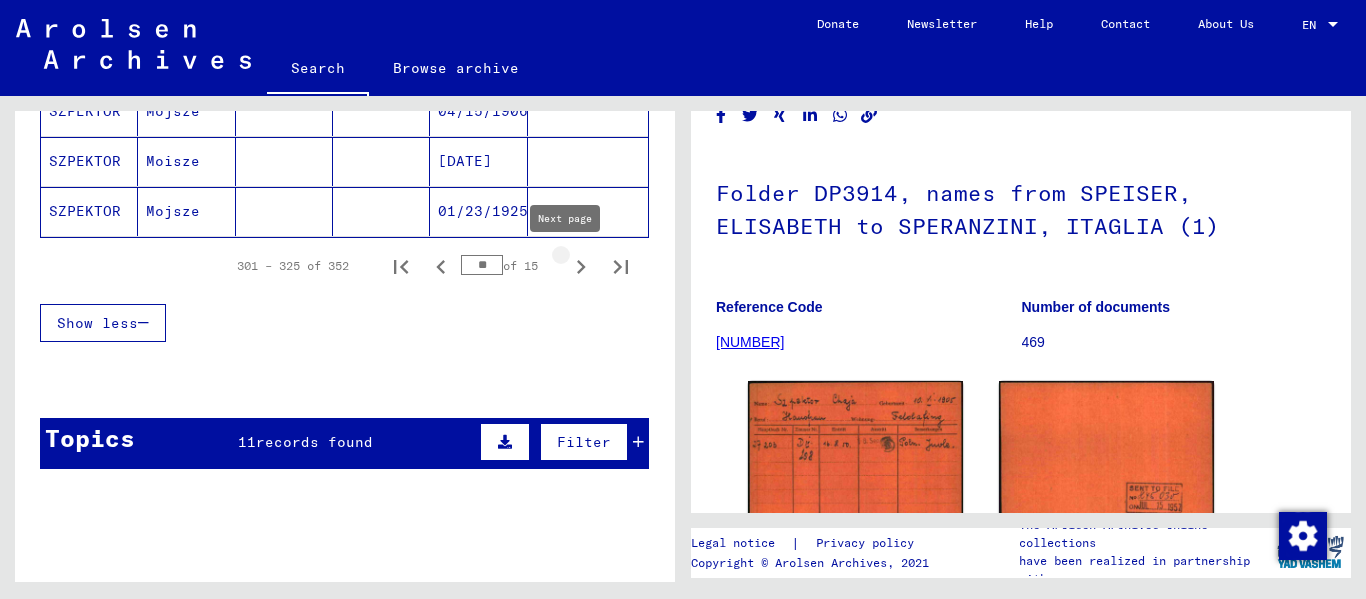 click 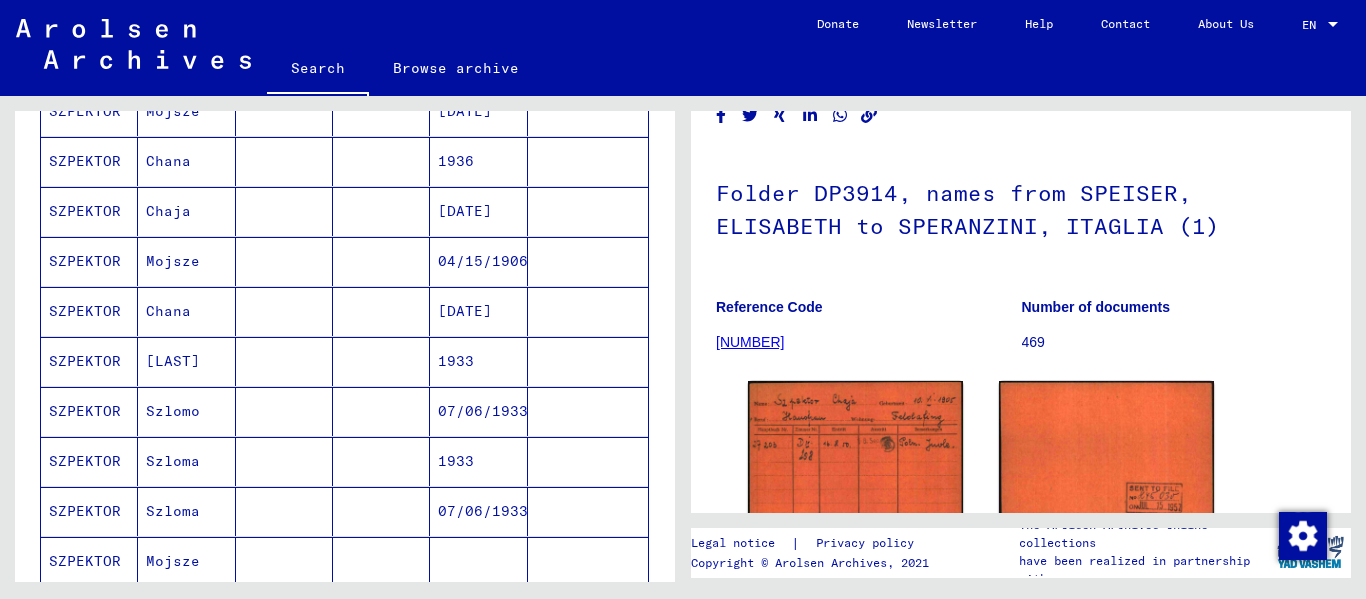 scroll, scrollTop: 718, scrollLeft: 0, axis: vertical 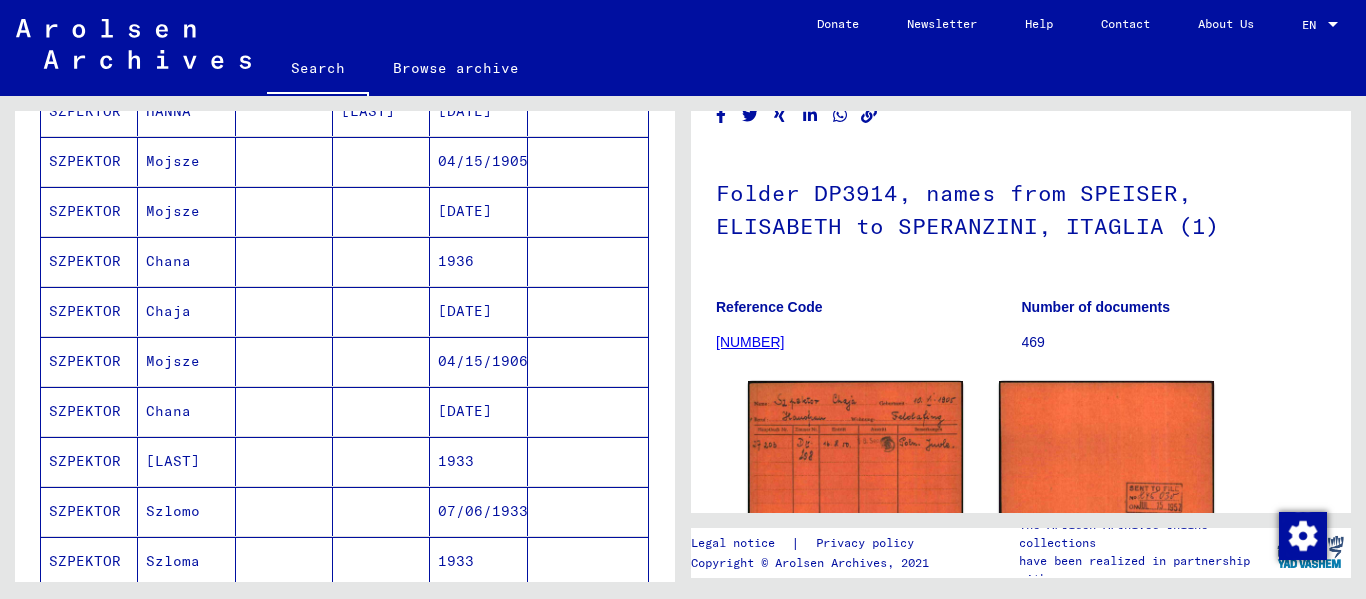 click on "Chaja" at bounding box center (186, 361) 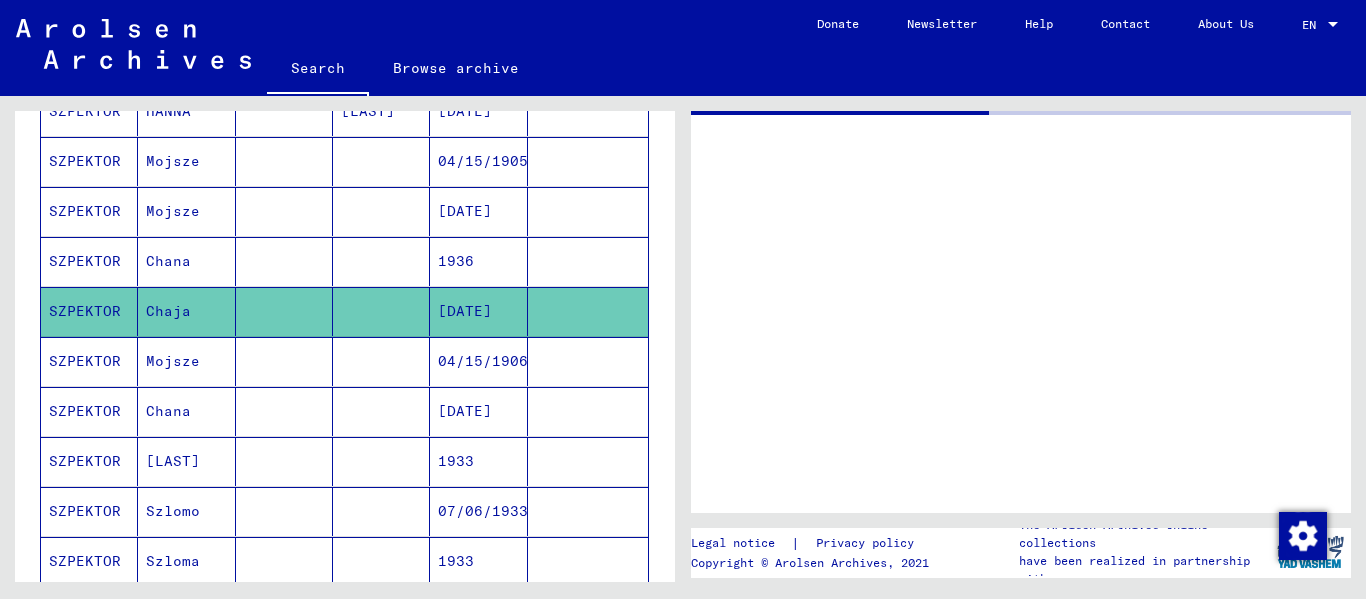 scroll, scrollTop: 0, scrollLeft: 0, axis: both 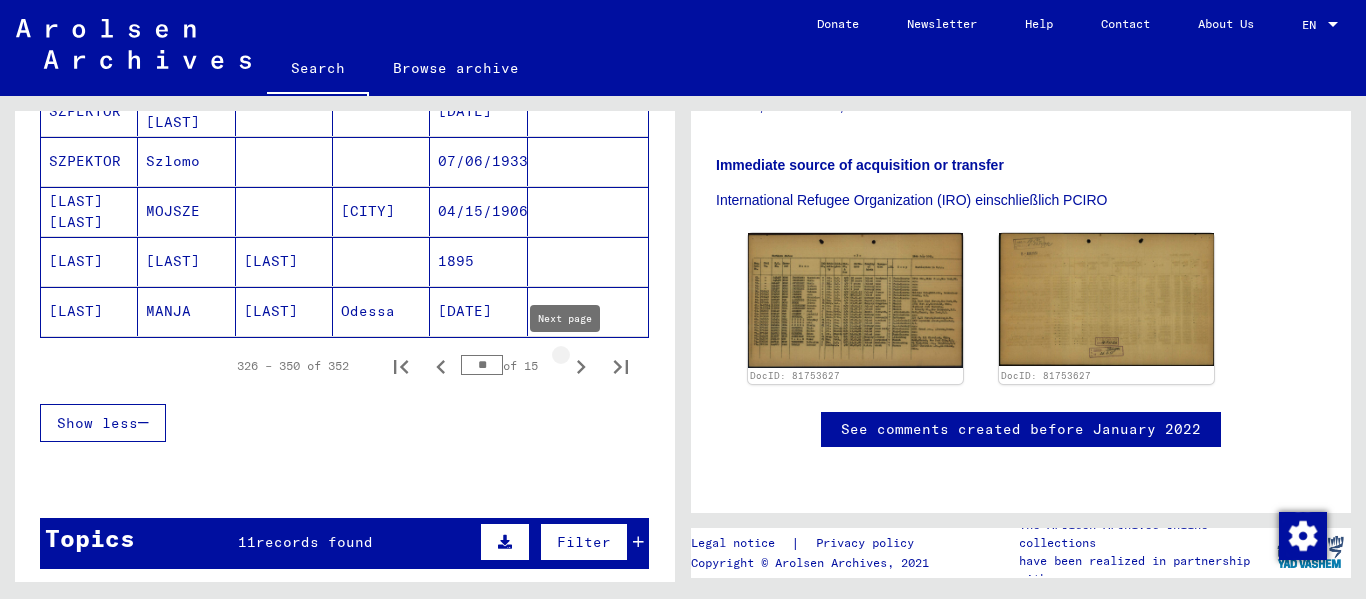 click 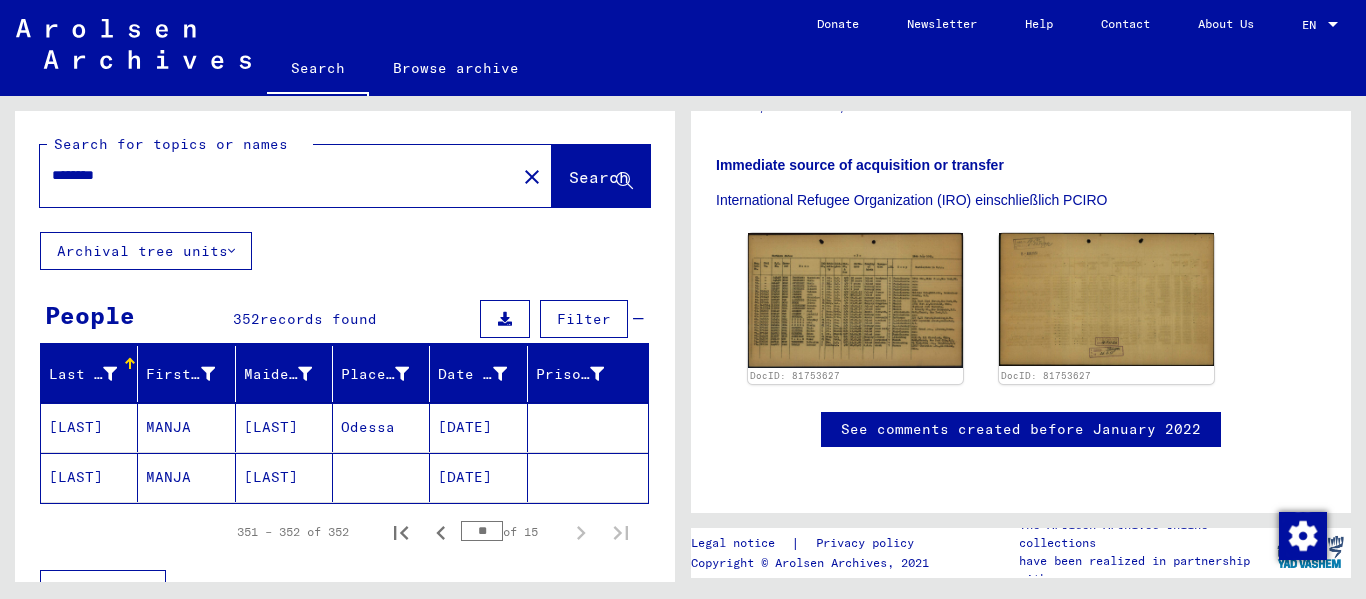 scroll, scrollTop: 0, scrollLeft: 0, axis: both 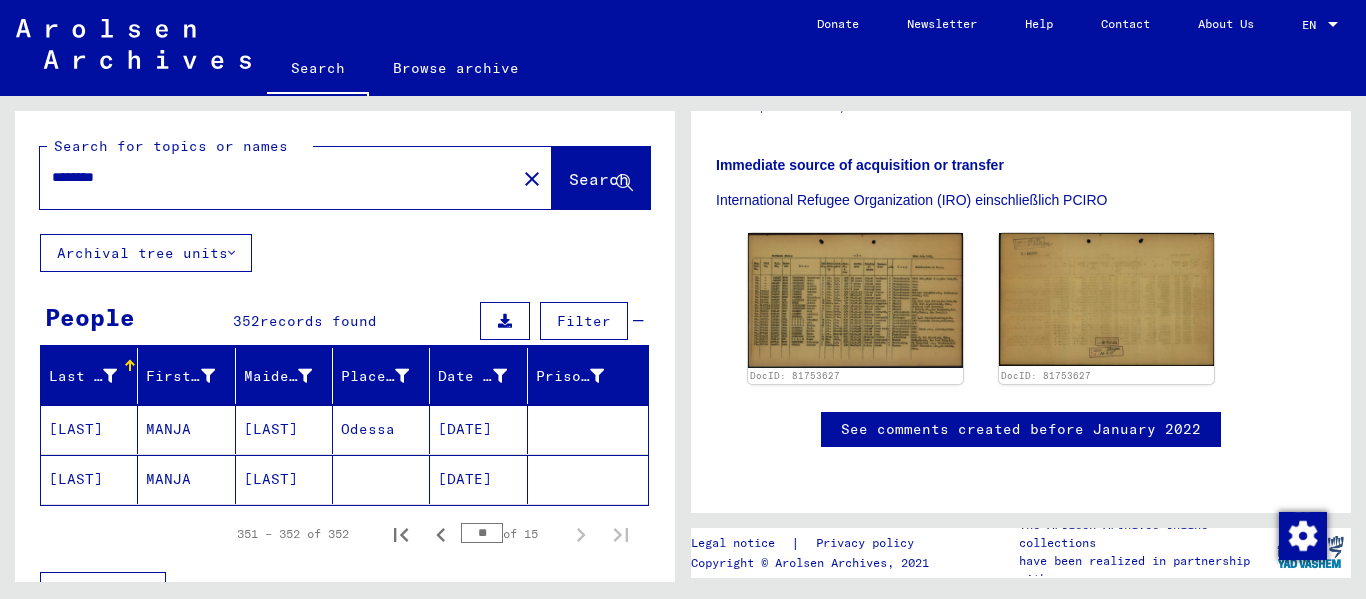 drag, startPoint x: 153, startPoint y: 183, endPoint x: 0, endPoint y: 186, distance: 153.0294 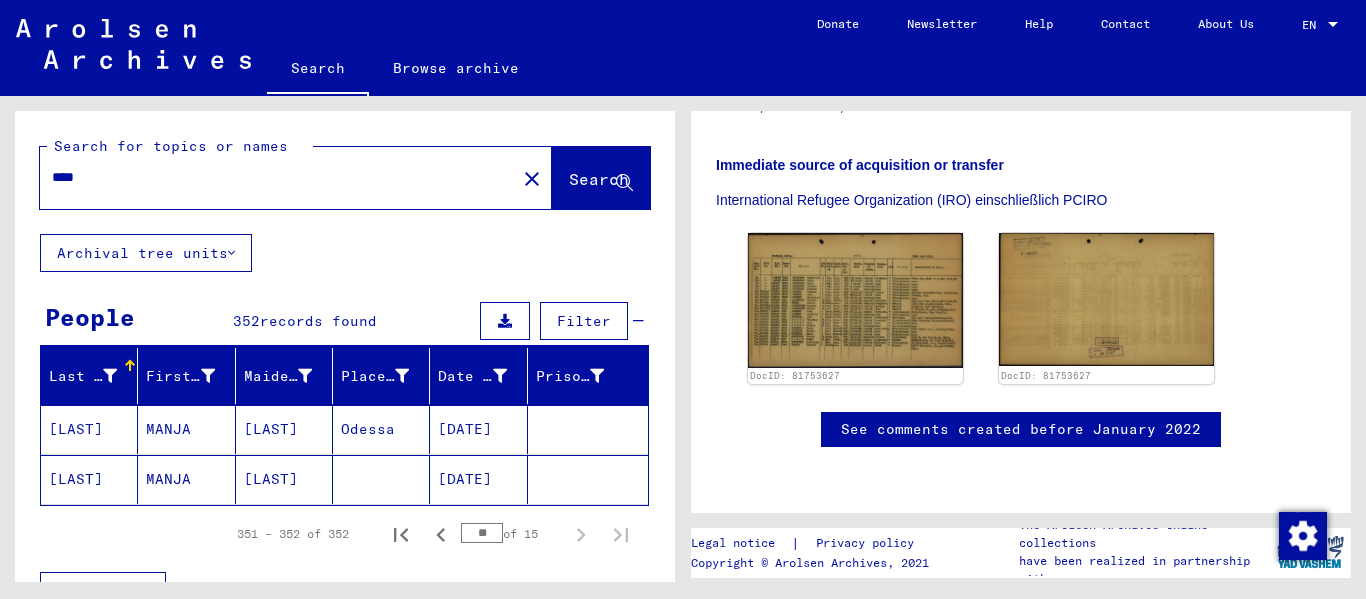 type on "****" 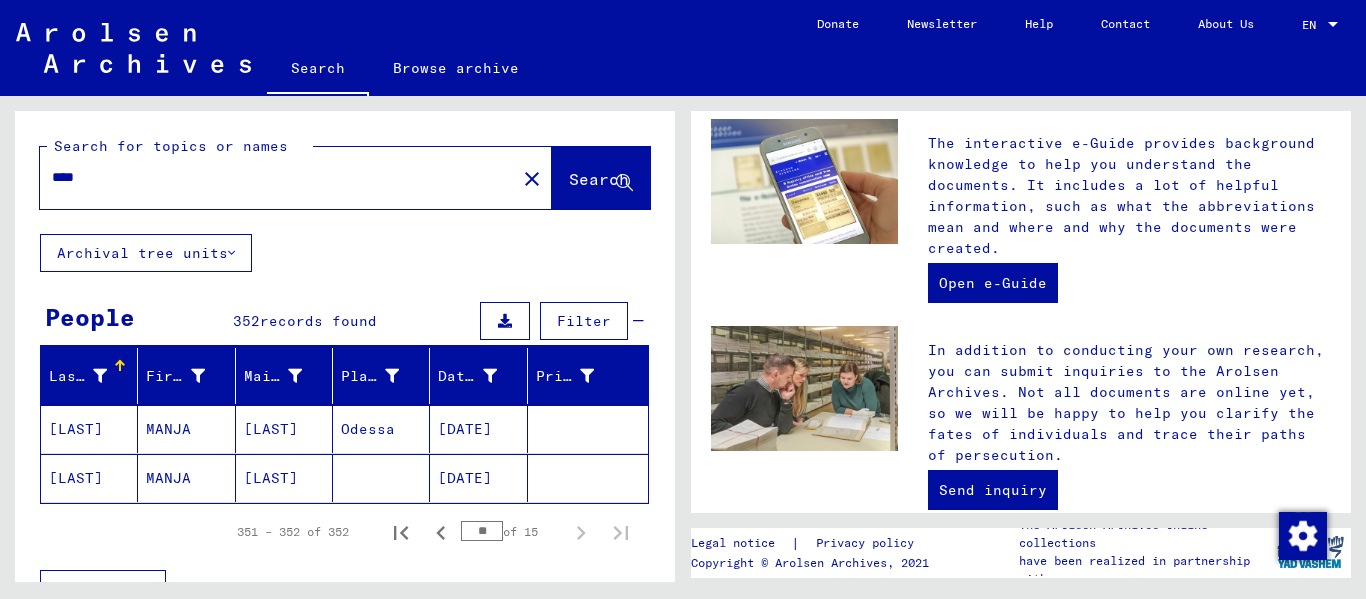 scroll, scrollTop: 0, scrollLeft: 0, axis: both 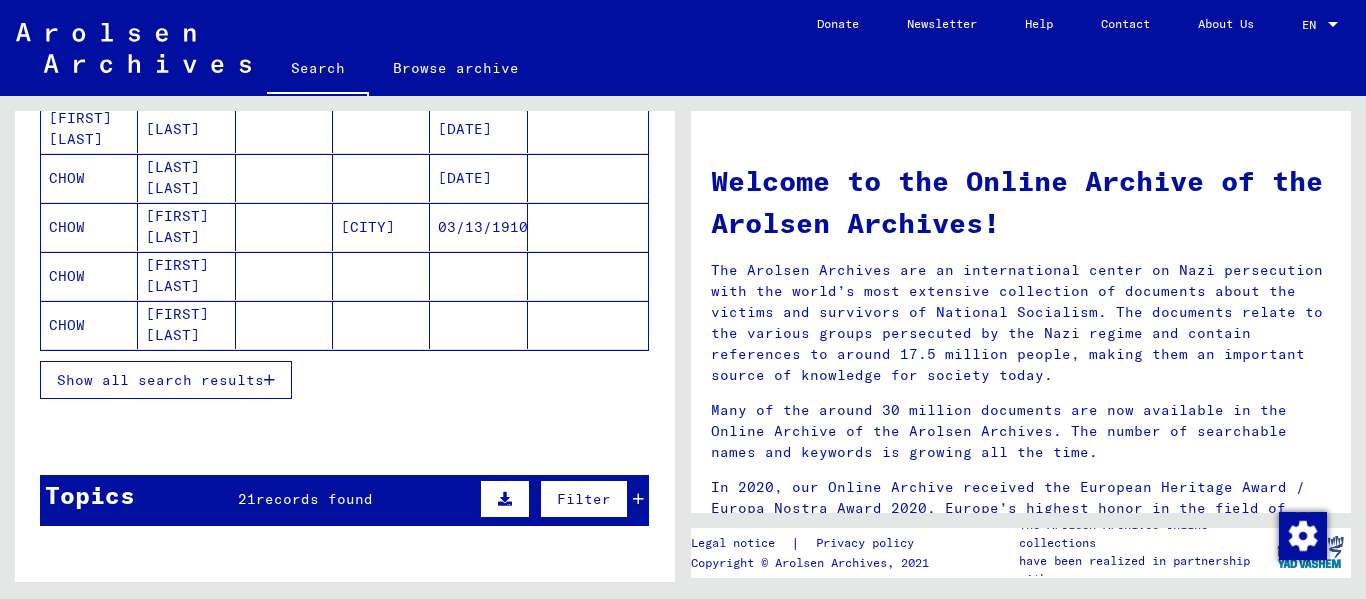 click on "Show all search results" at bounding box center (160, 380) 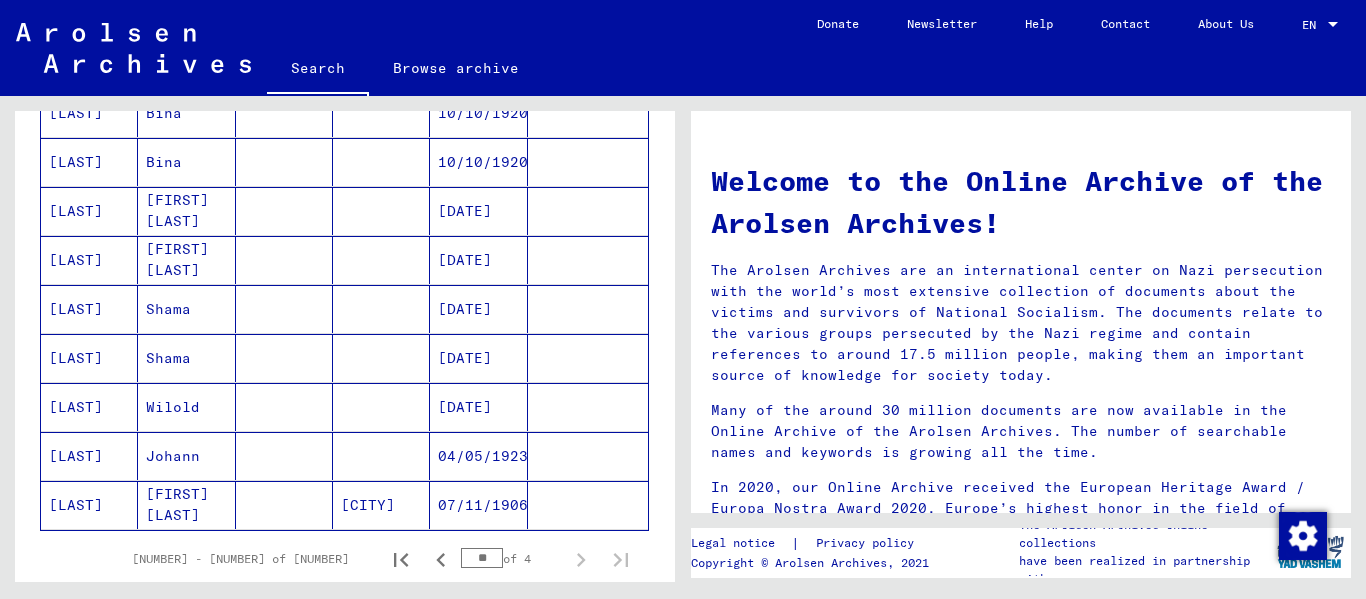 scroll, scrollTop: 1200, scrollLeft: 0, axis: vertical 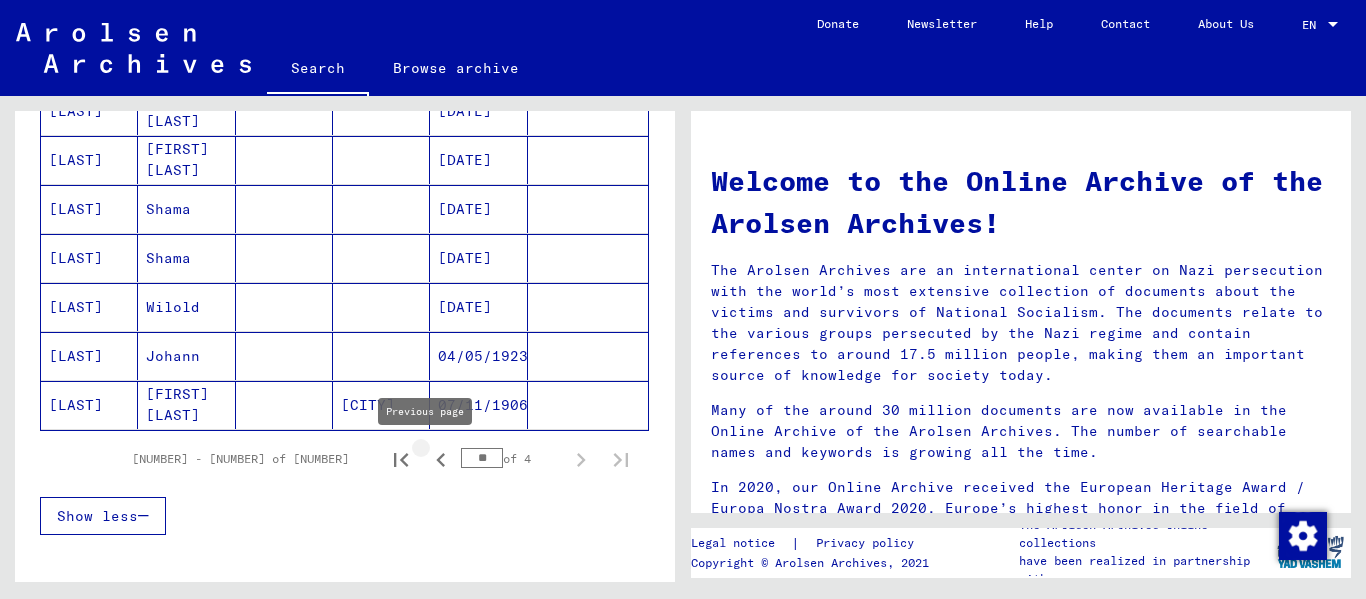 click 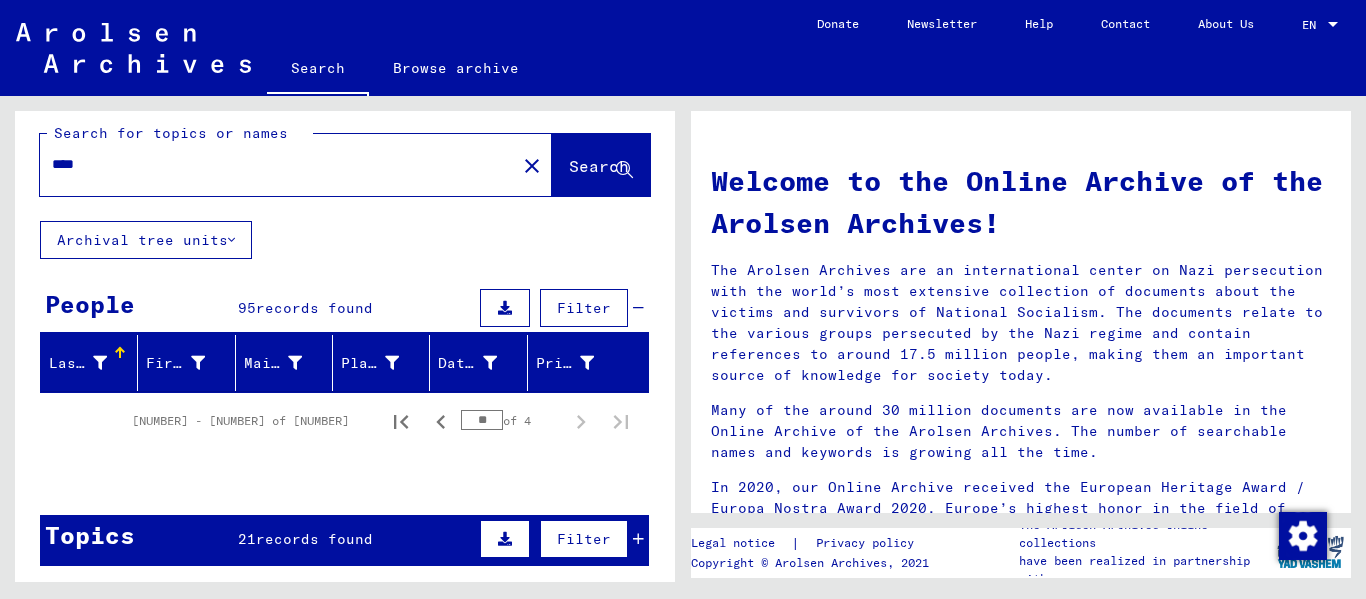 scroll, scrollTop: 0, scrollLeft: 0, axis: both 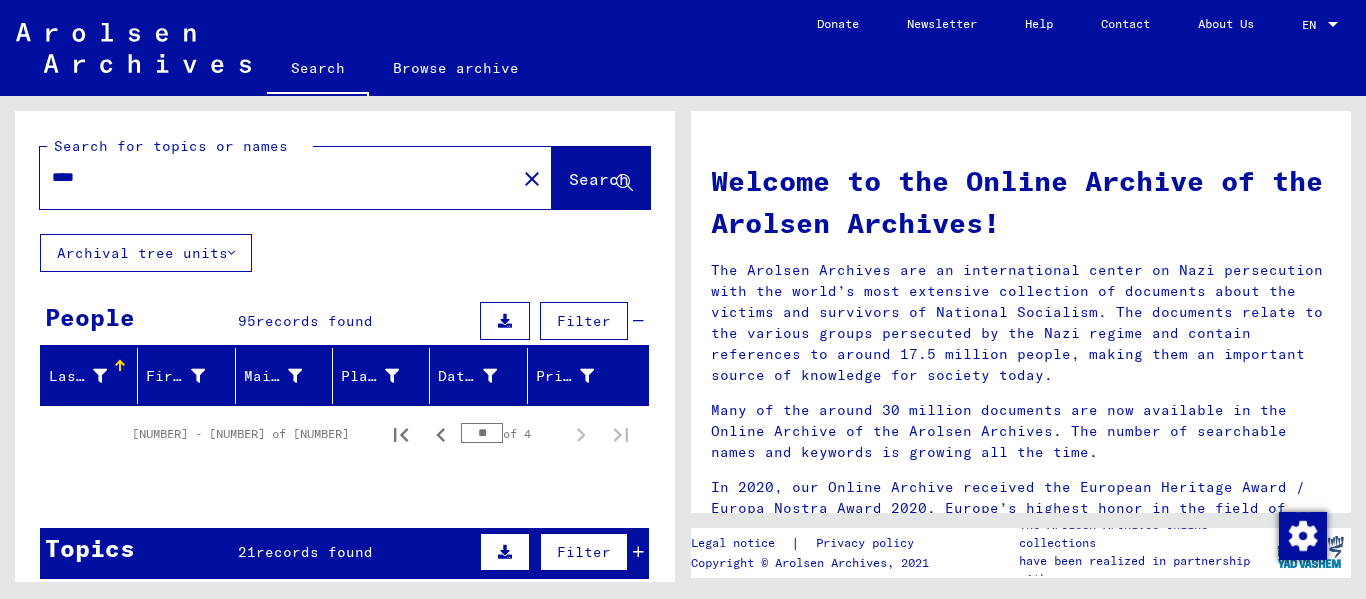 click on "records found" at bounding box center (314, 321) 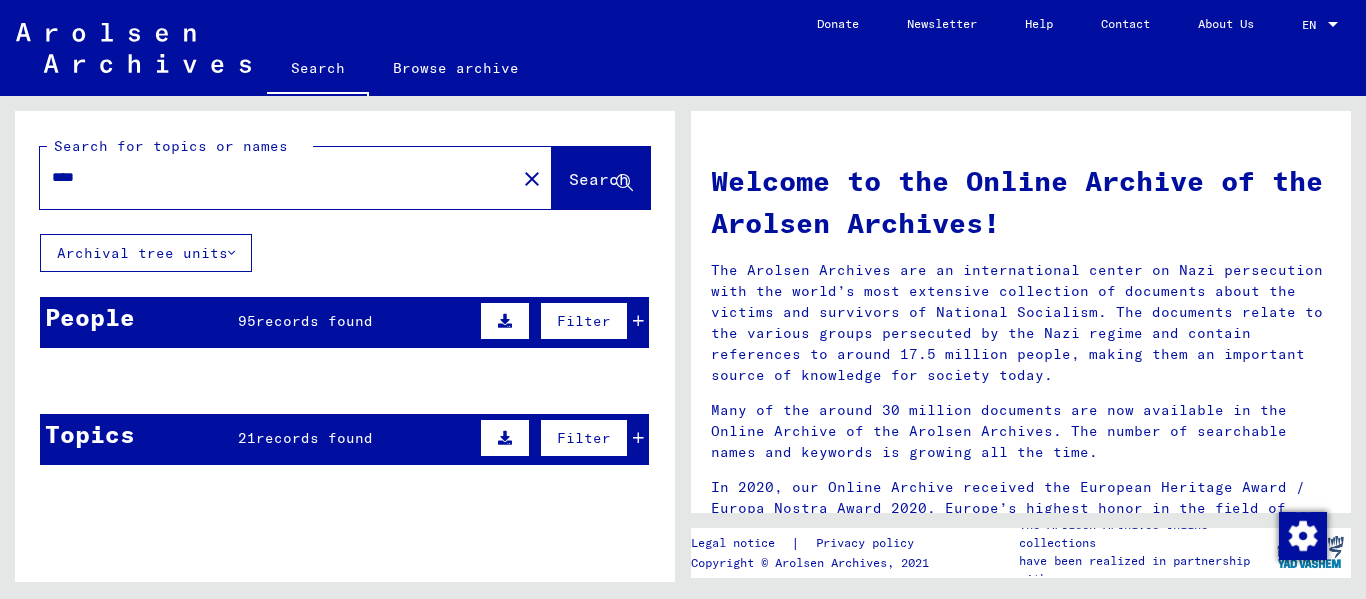 click on "records found" at bounding box center [314, 321] 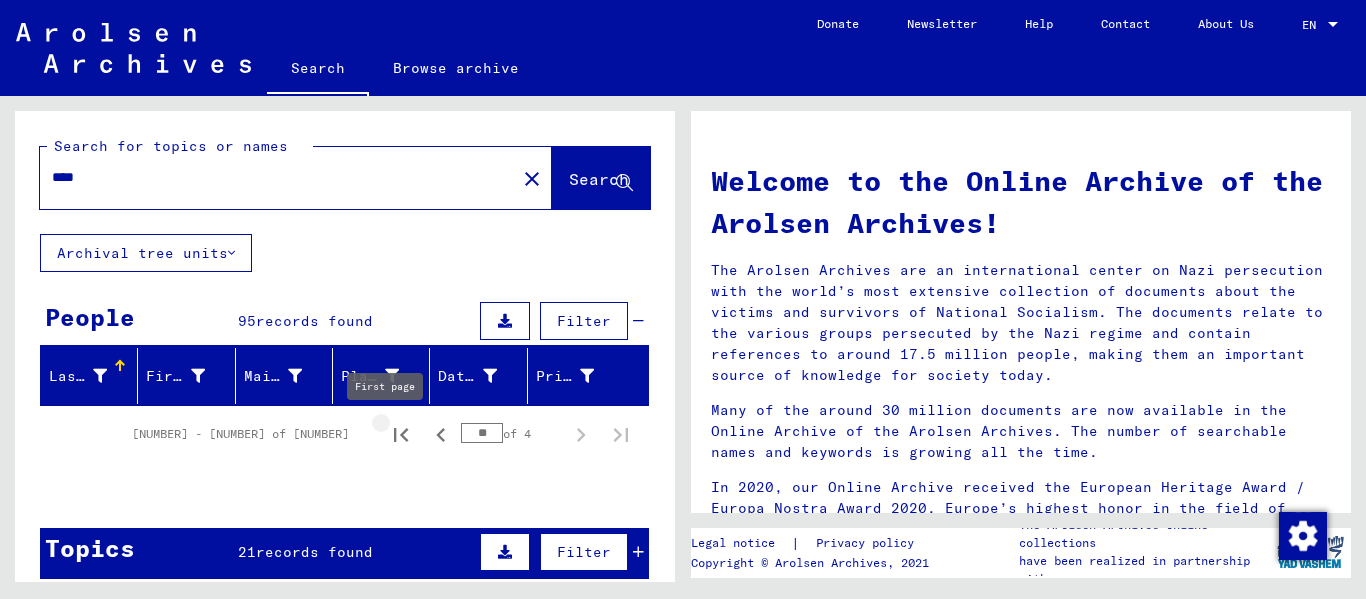 click 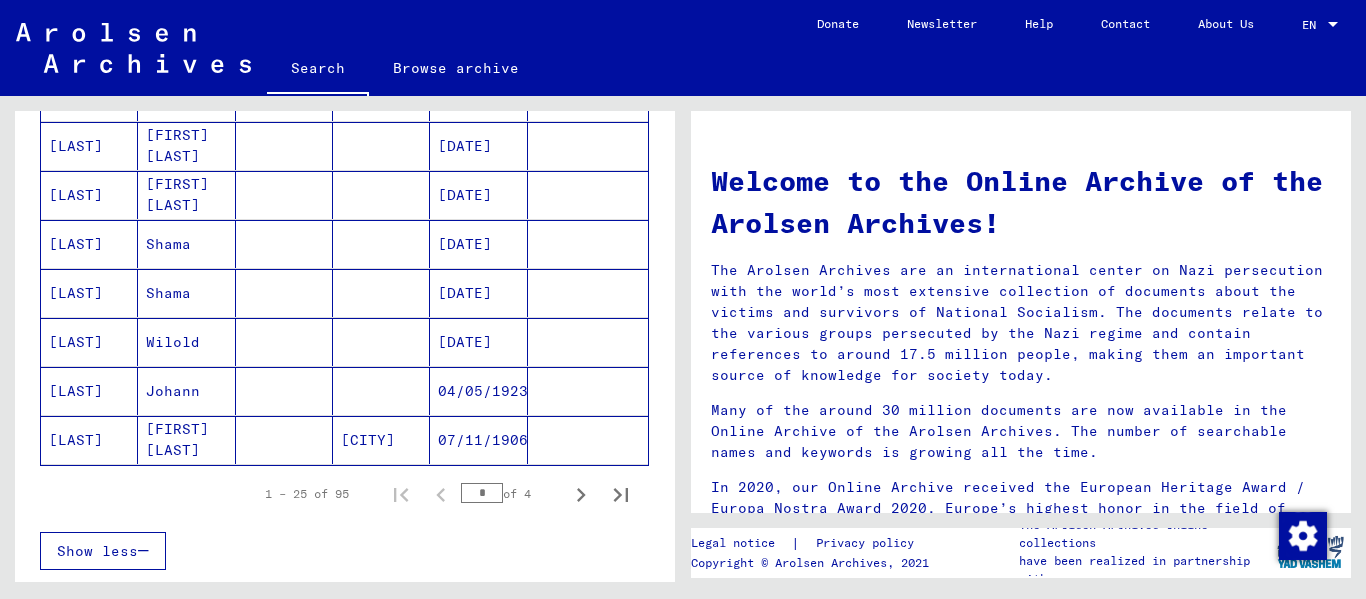 scroll, scrollTop: 1200, scrollLeft: 0, axis: vertical 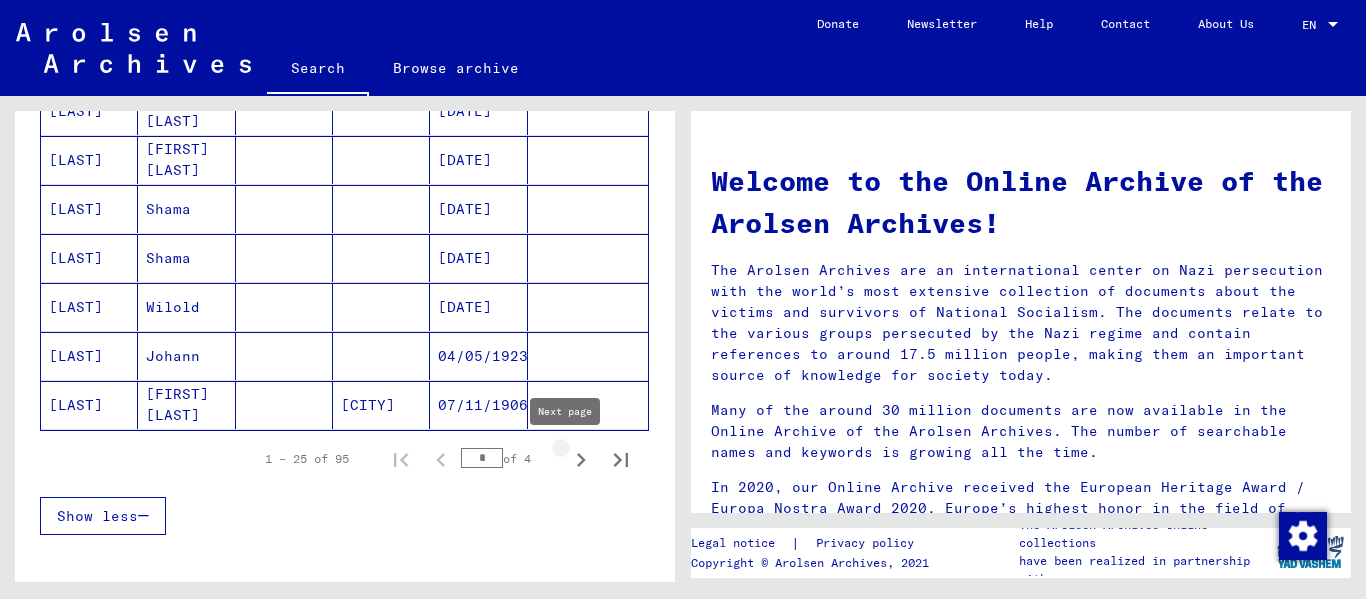 click 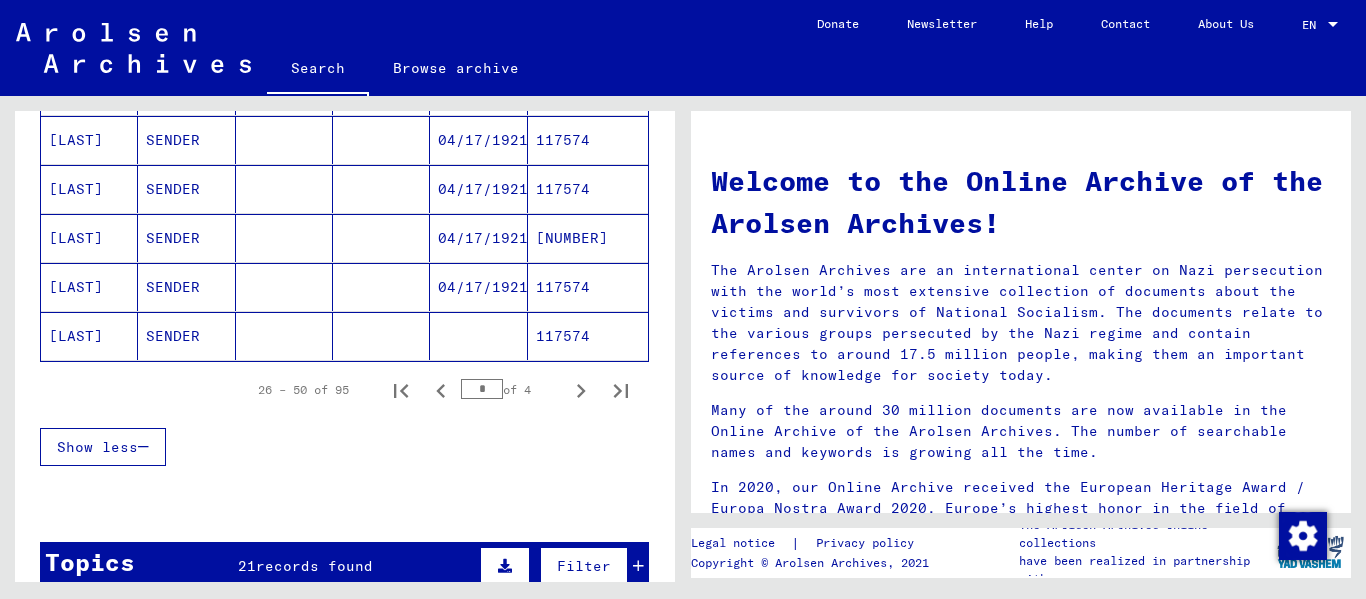 scroll, scrollTop: 1300, scrollLeft: 0, axis: vertical 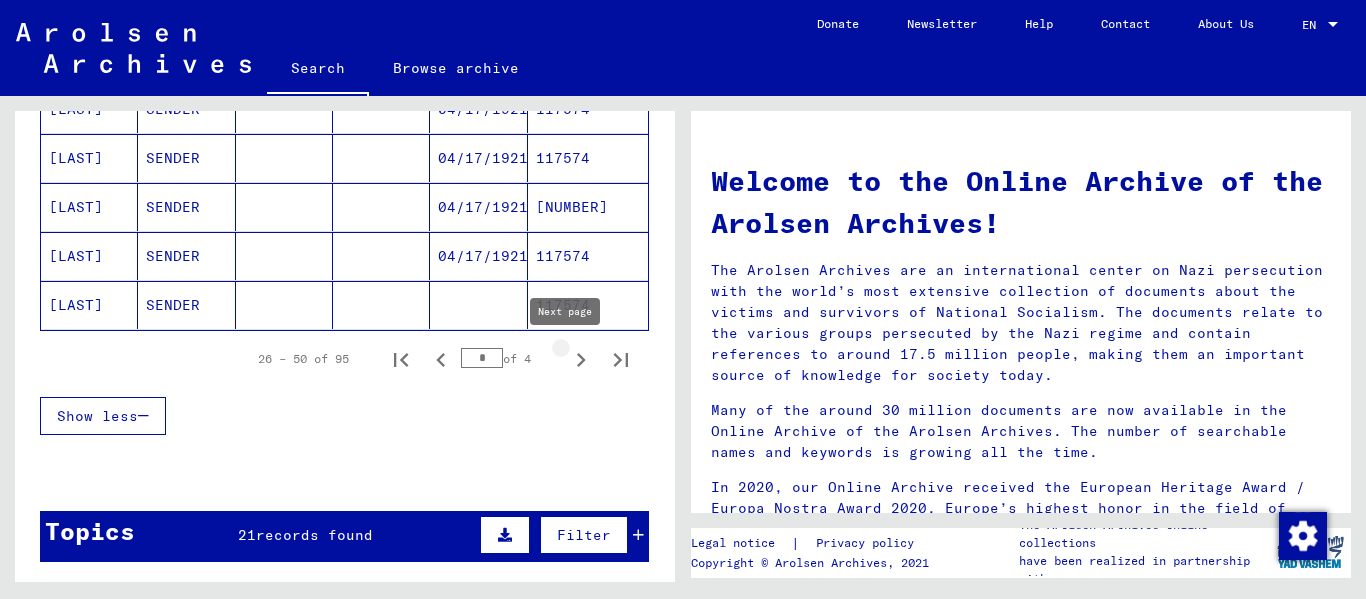 click 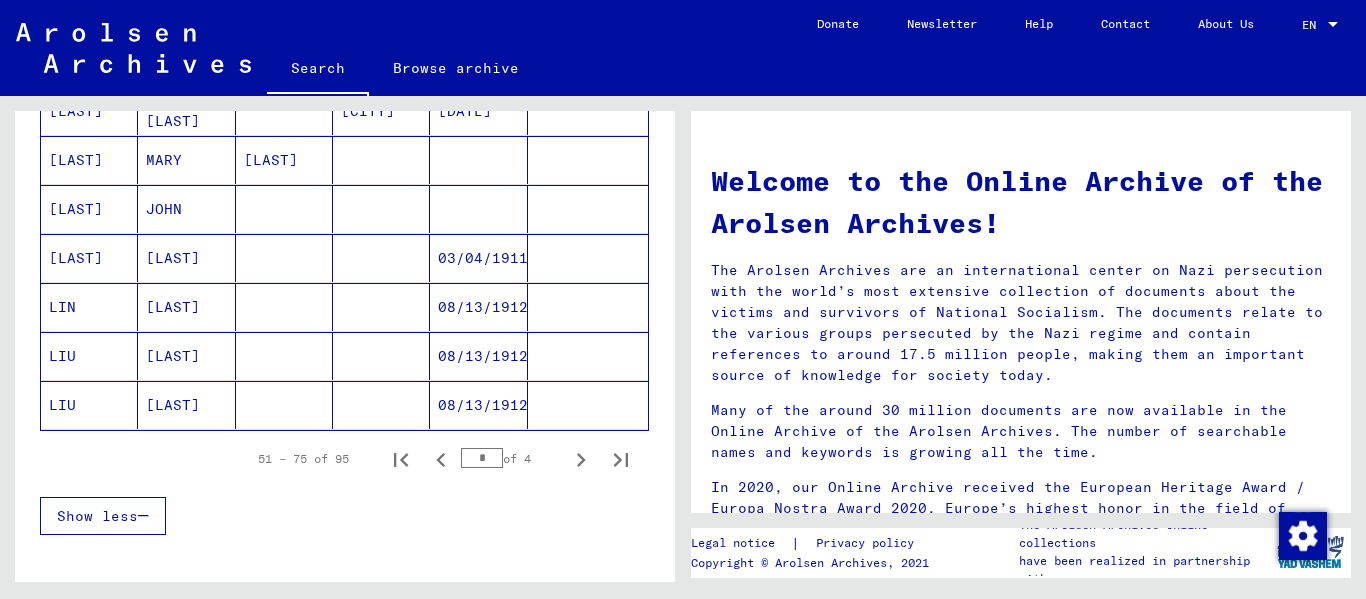 scroll, scrollTop: 1300, scrollLeft: 0, axis: vertical 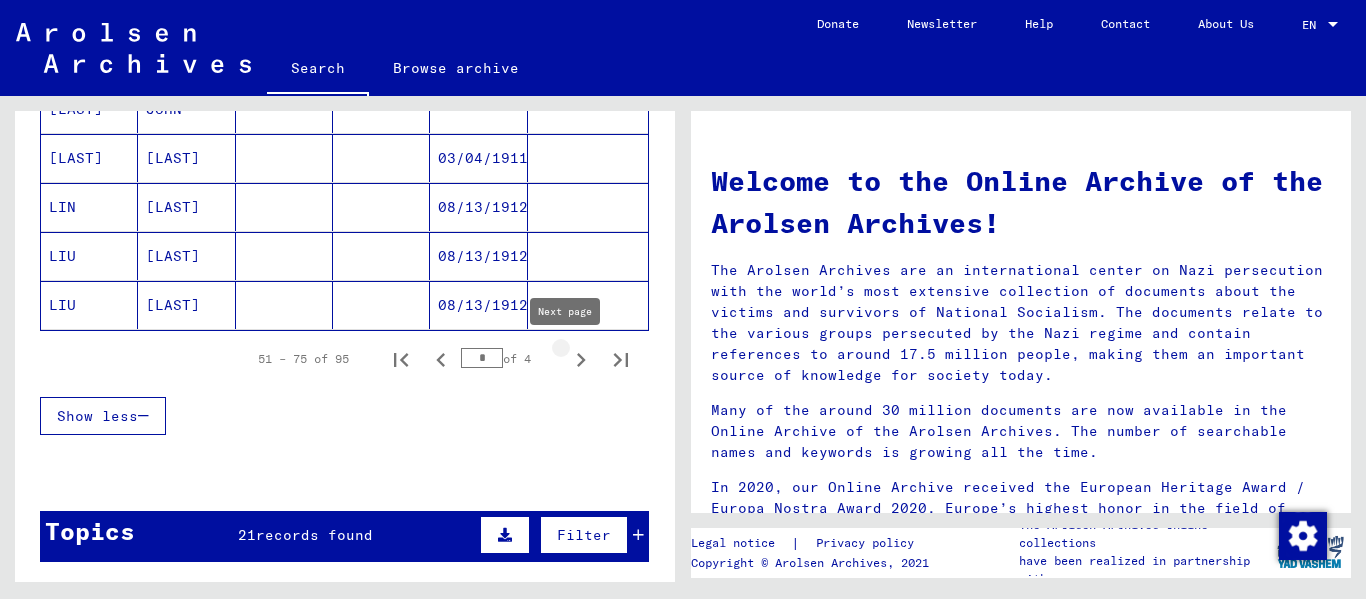 click 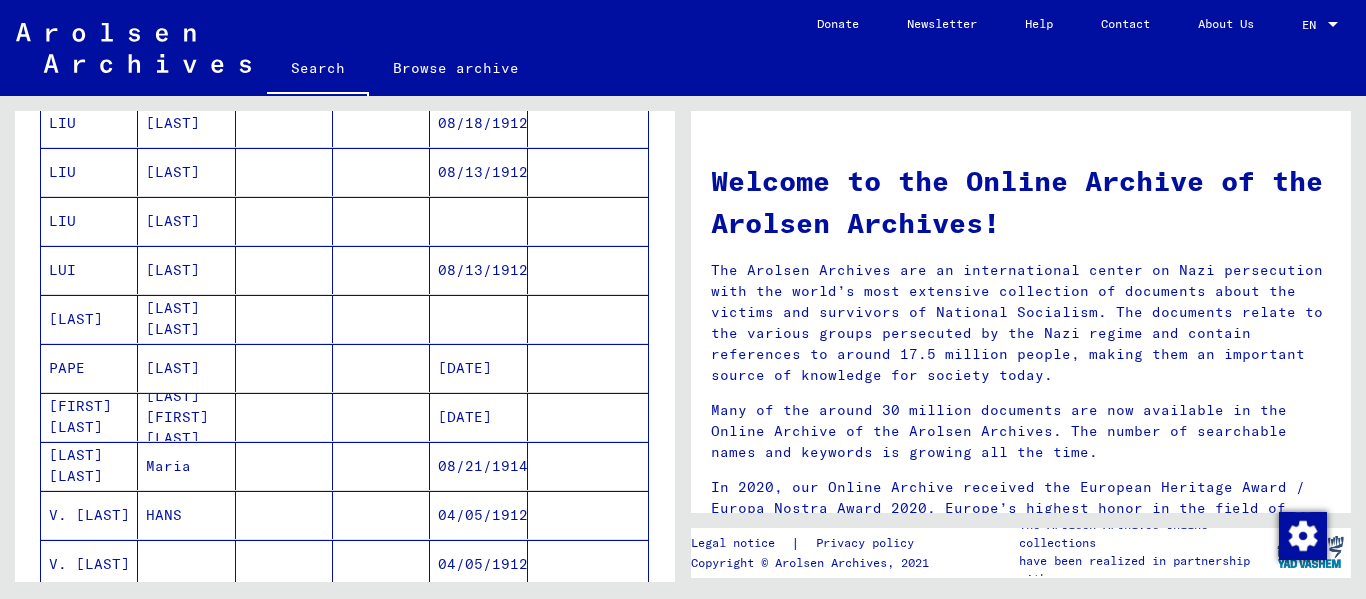 scroll, scrollTop: 200, scrollLeft: 0, axis: vertical 